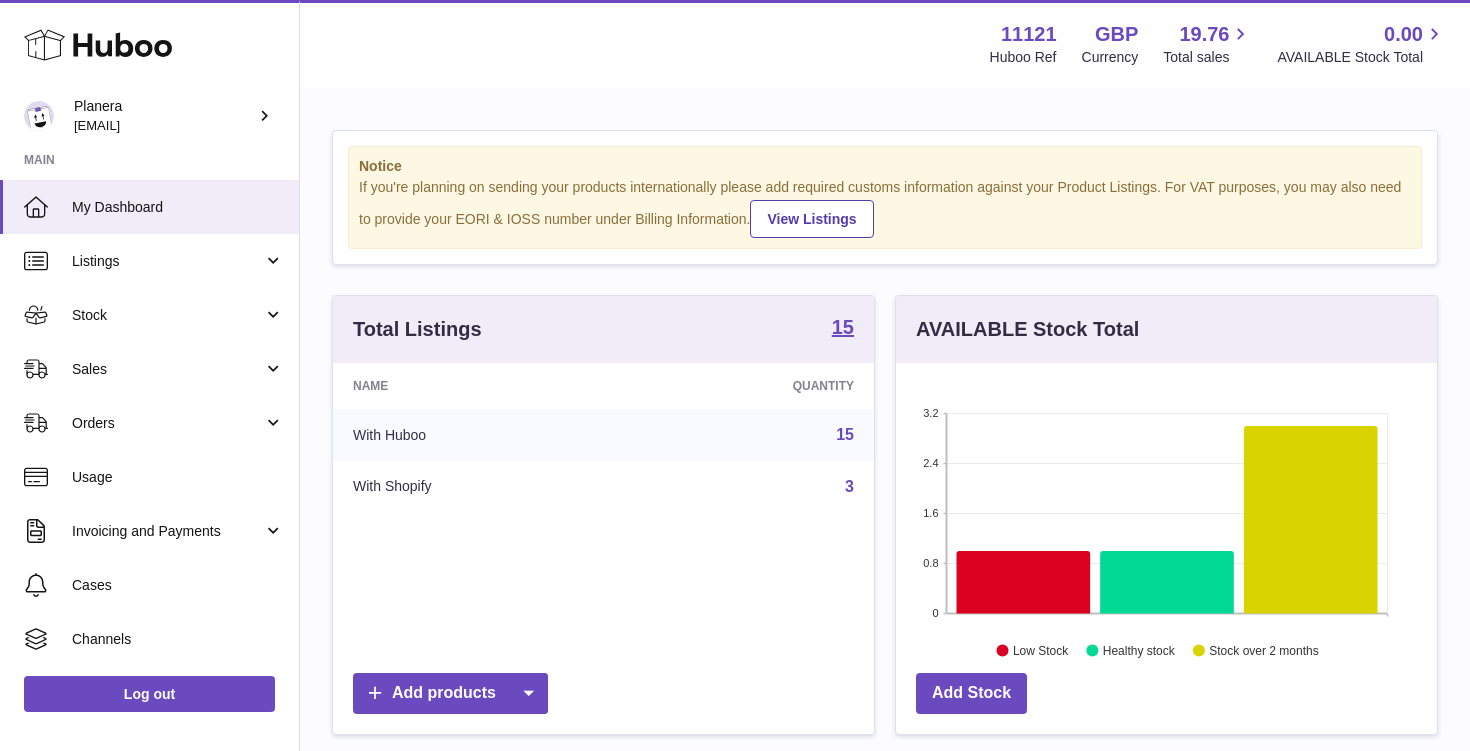 scroll, scrollTop: 0, scrollLeft: 0, axis: both 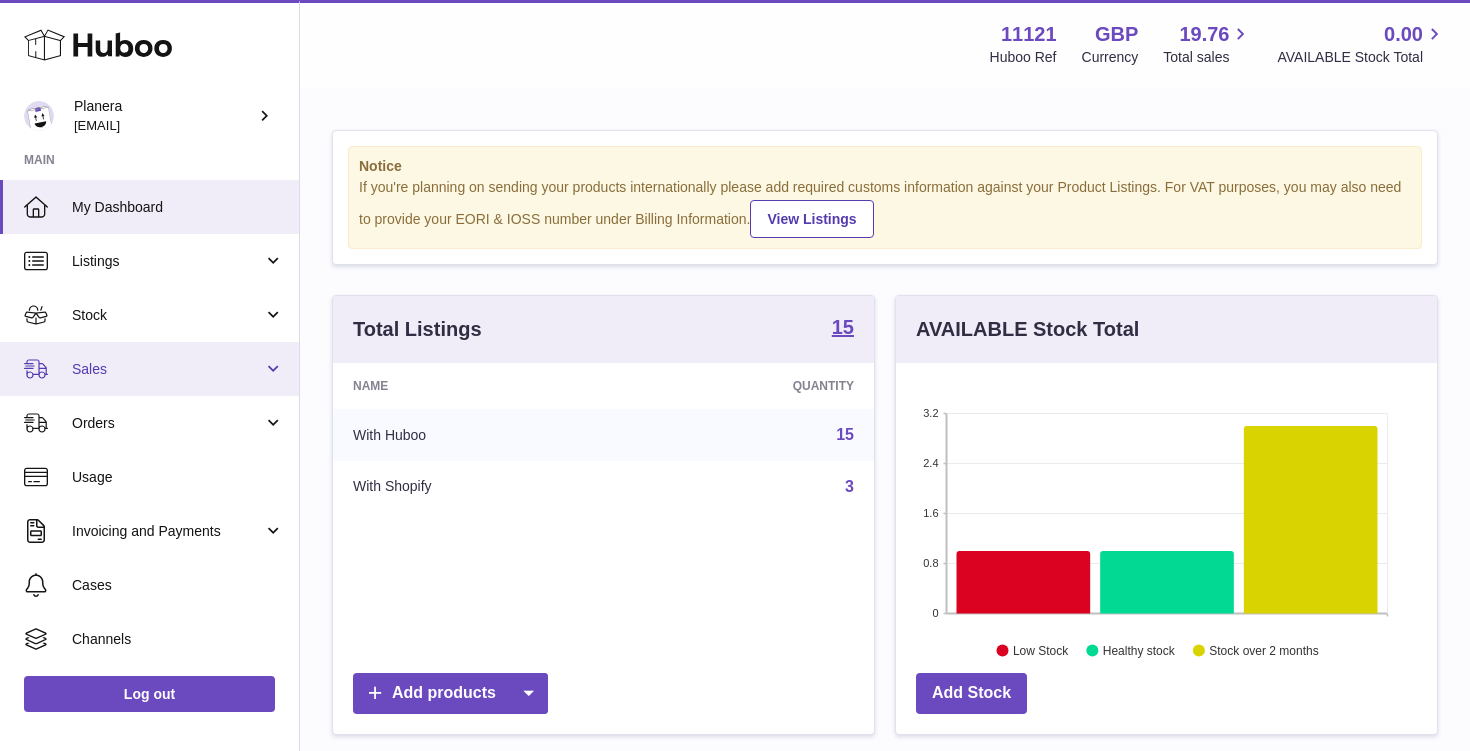 click on "Sales" at bounding box center [149, 369] 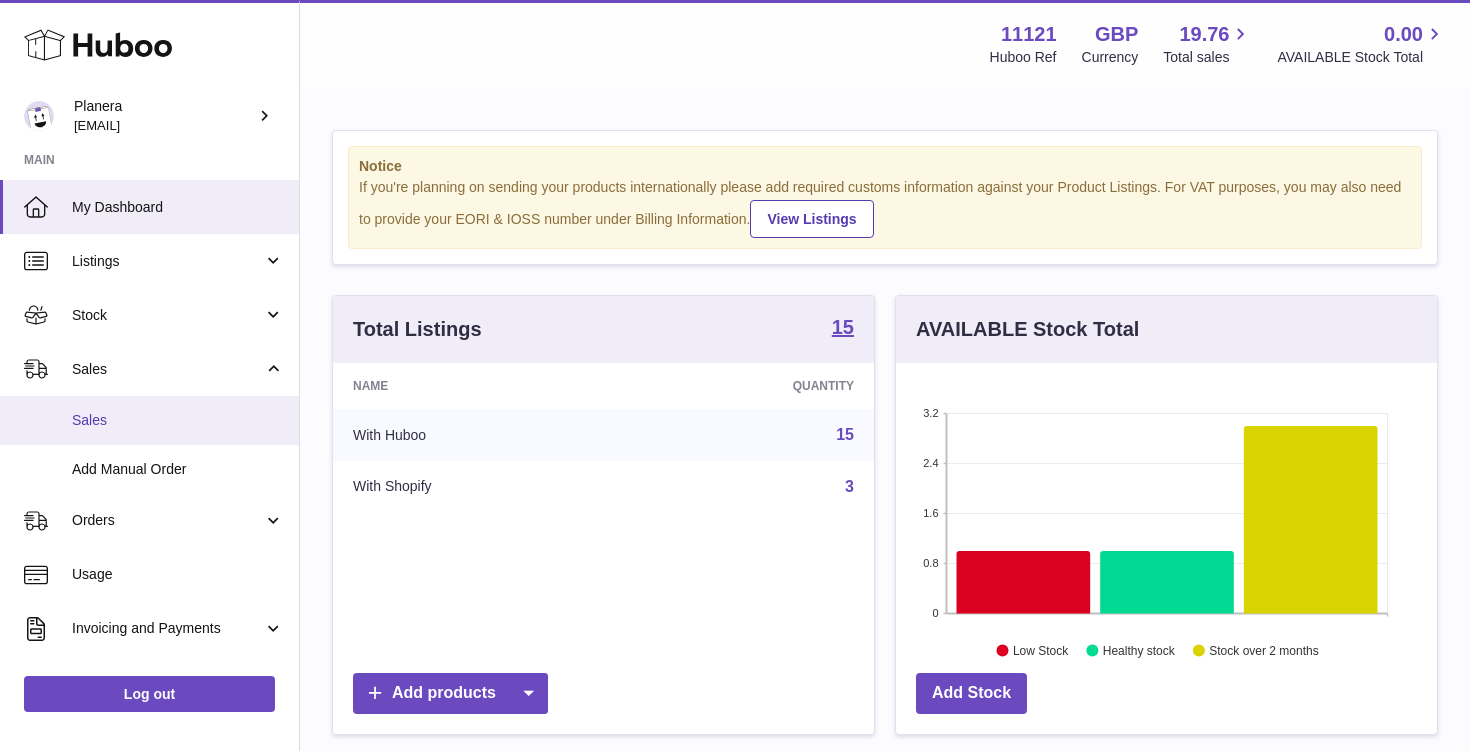 click on "Sales" at bounding box center (149, 420) 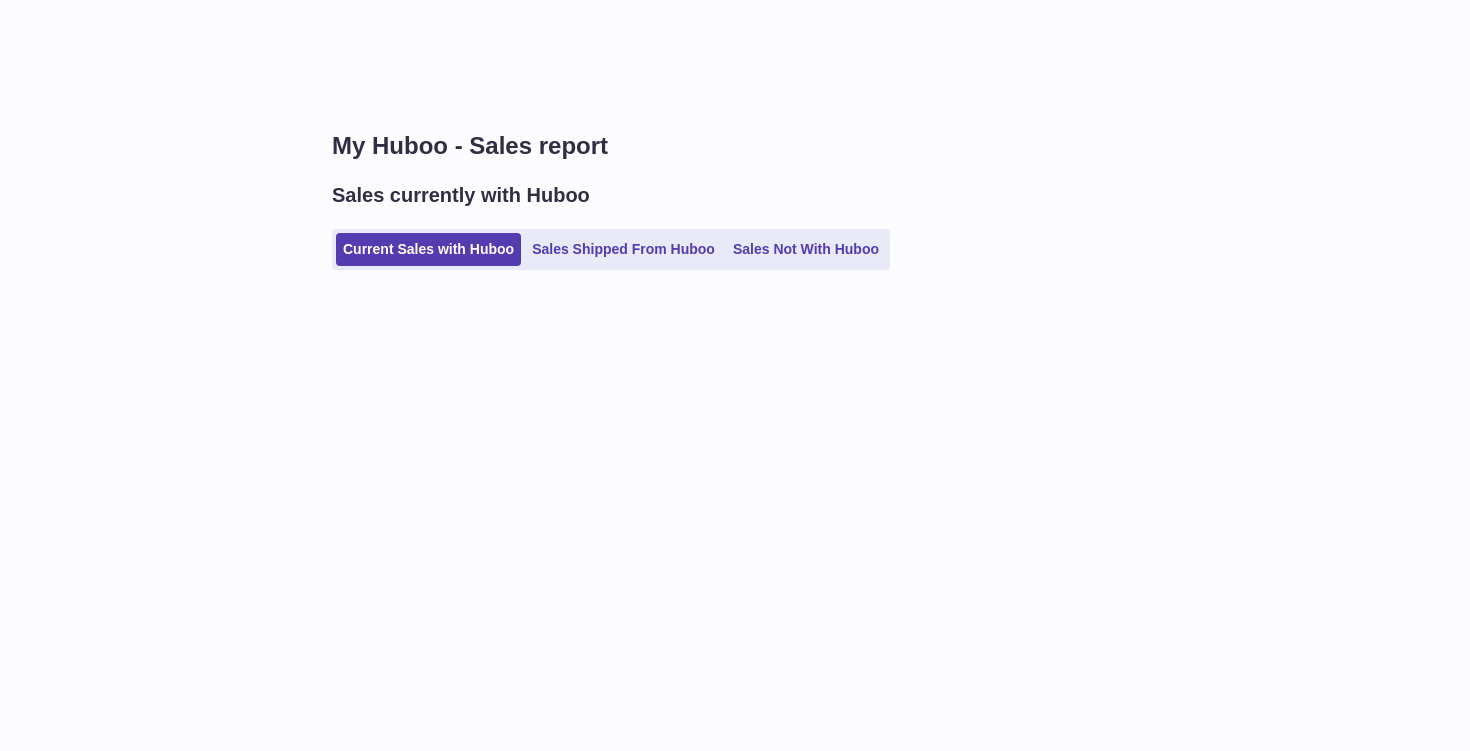 scroll, scrollTop: 0, scrollLeft: 0, axis: both 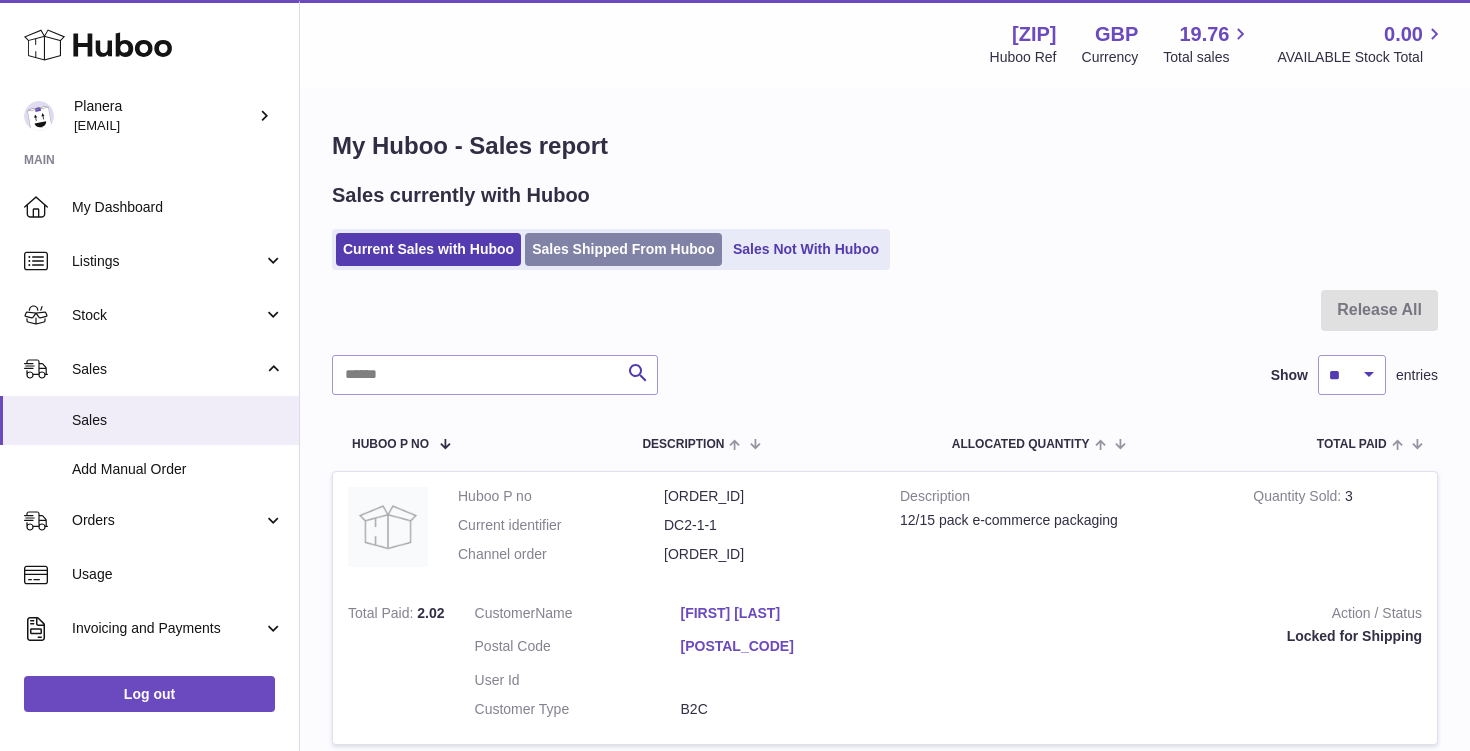 click on "Sales Shipped From Huboo" at bounding box center (623, 249) 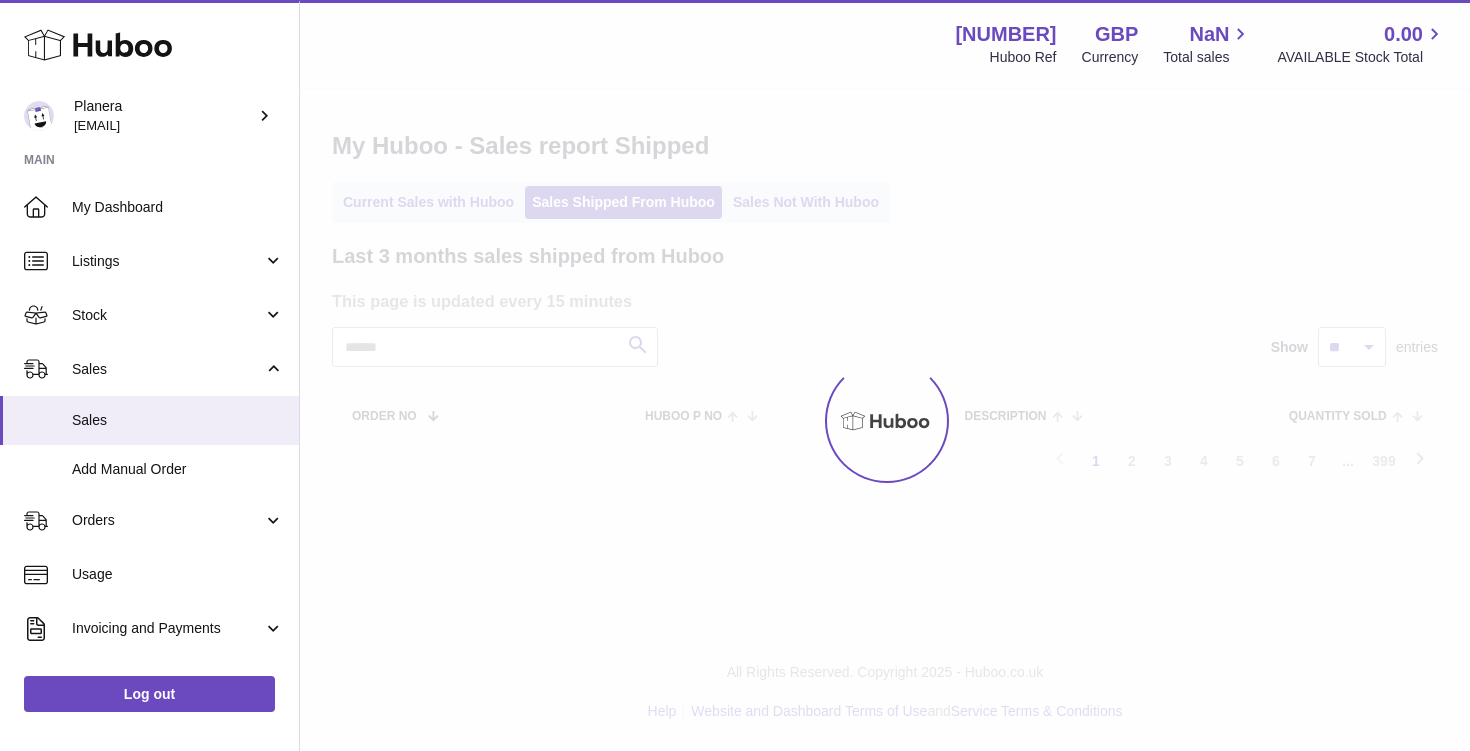 scroll, scrollTop: 0, scrollLeft: 0, axis: both 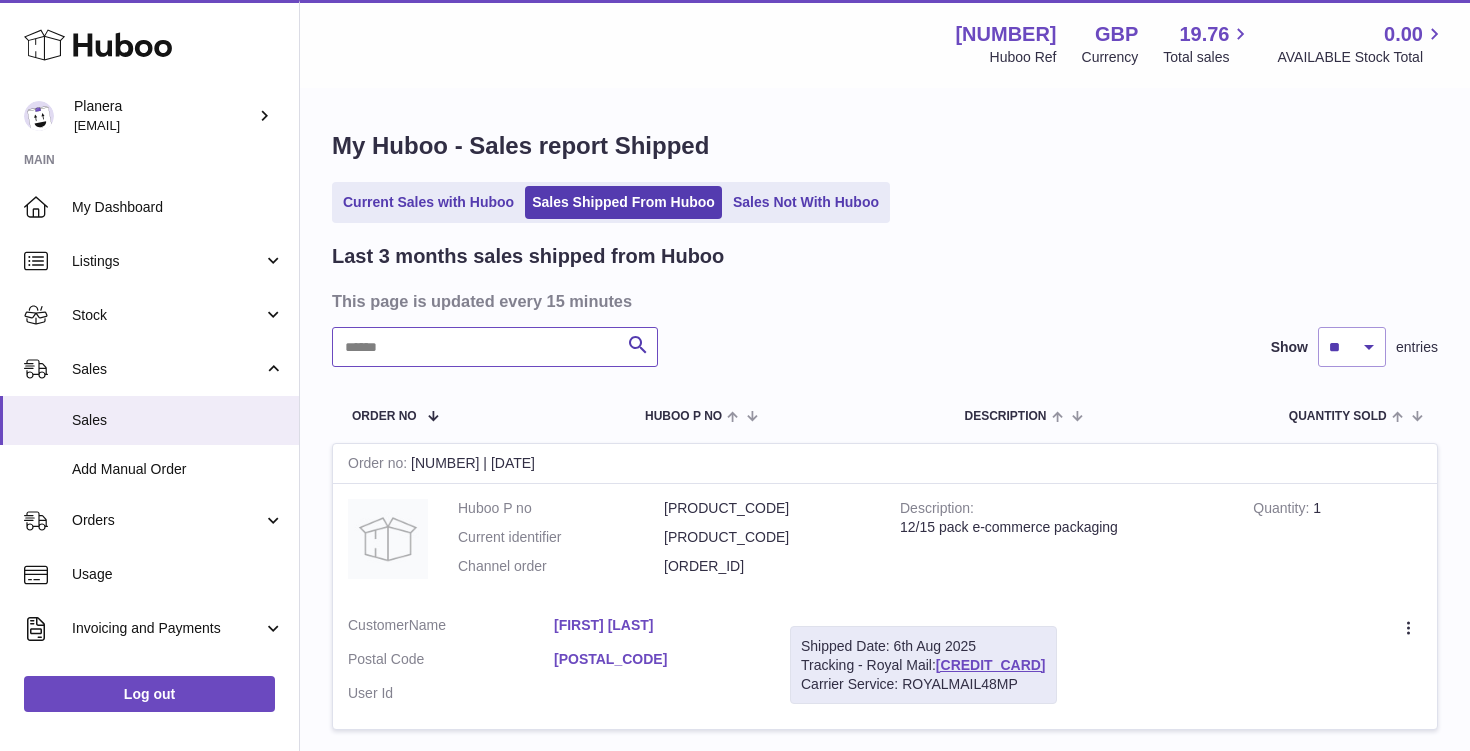 click at bounding box center (495, 347) 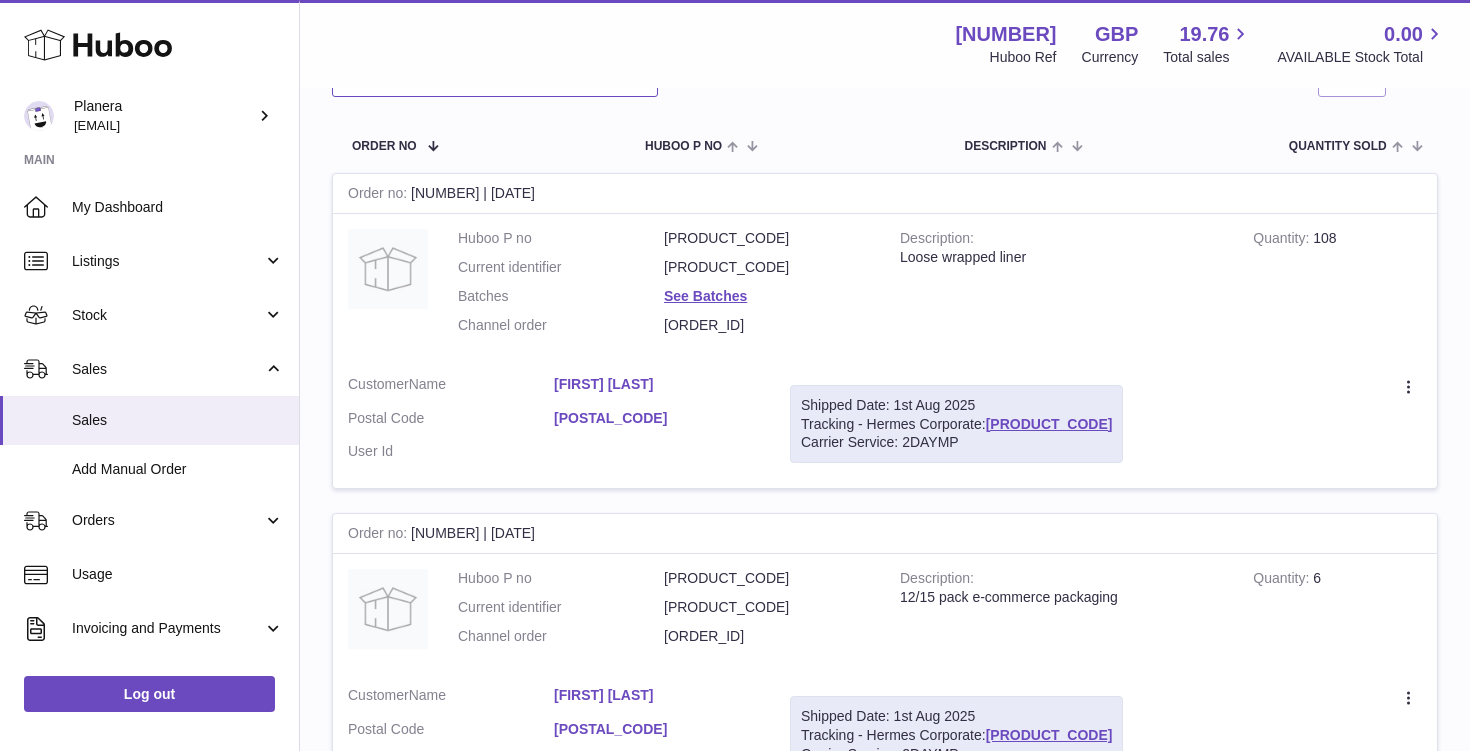 scroll, scrollTop: 296, scrollLeft: 0, axis: vertical 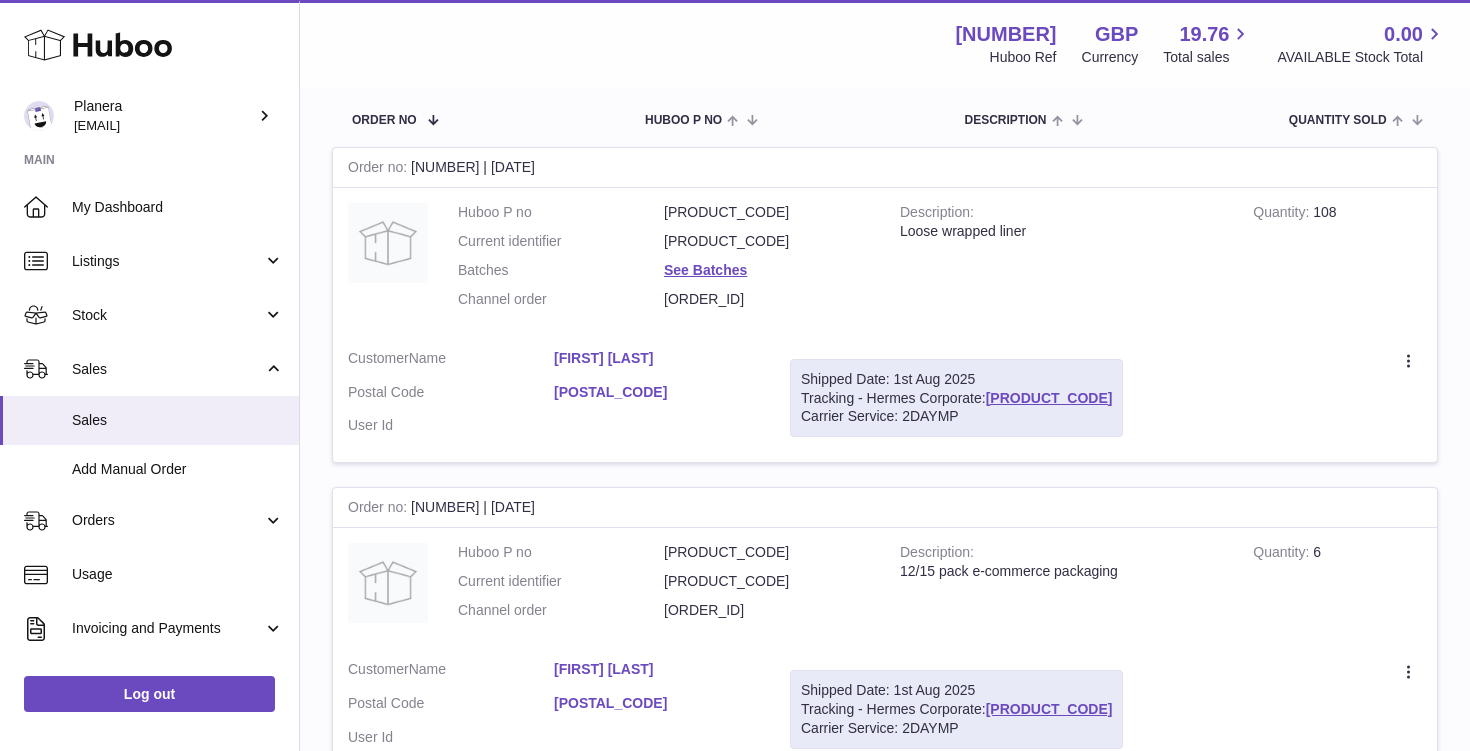type on "**********" 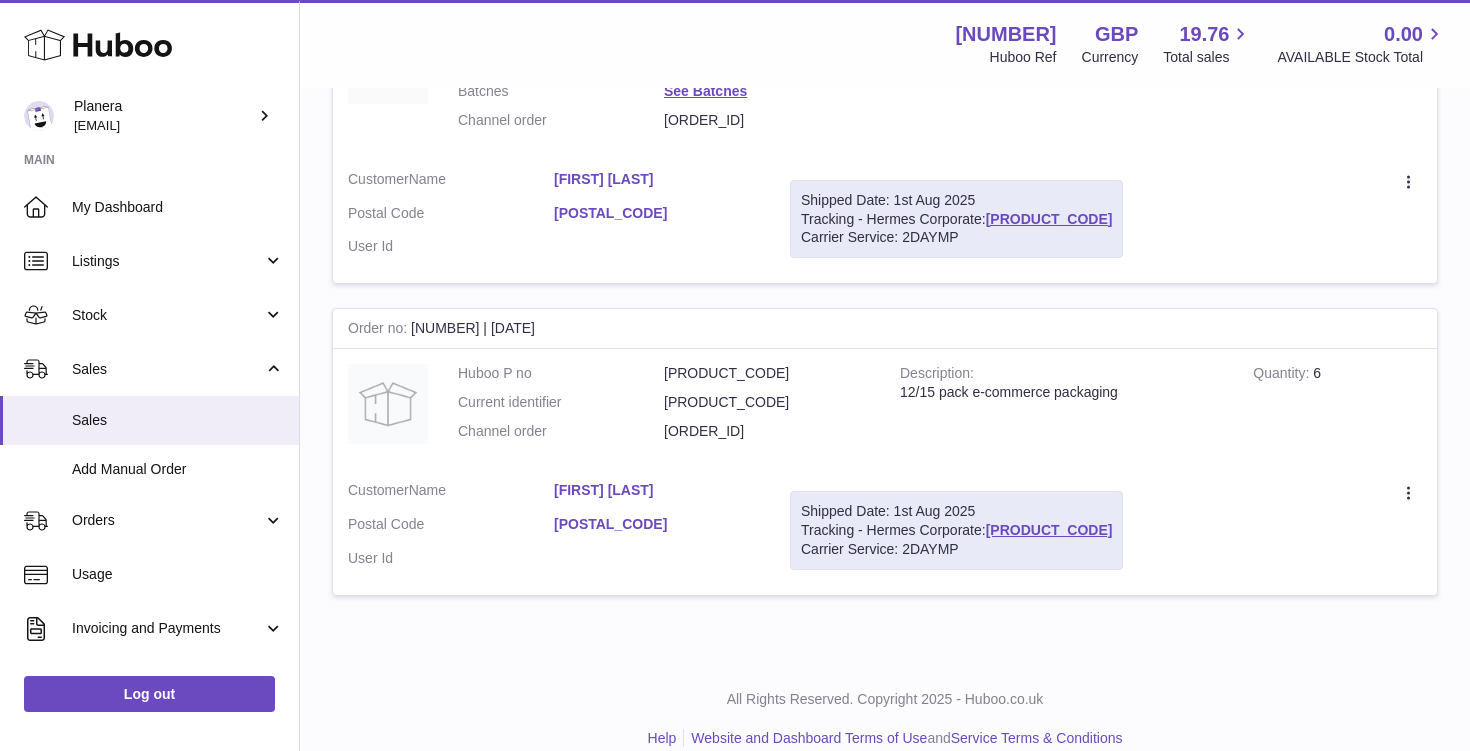 scroll, scrollTop: 477, scrollLeft: 0, axis: vertical 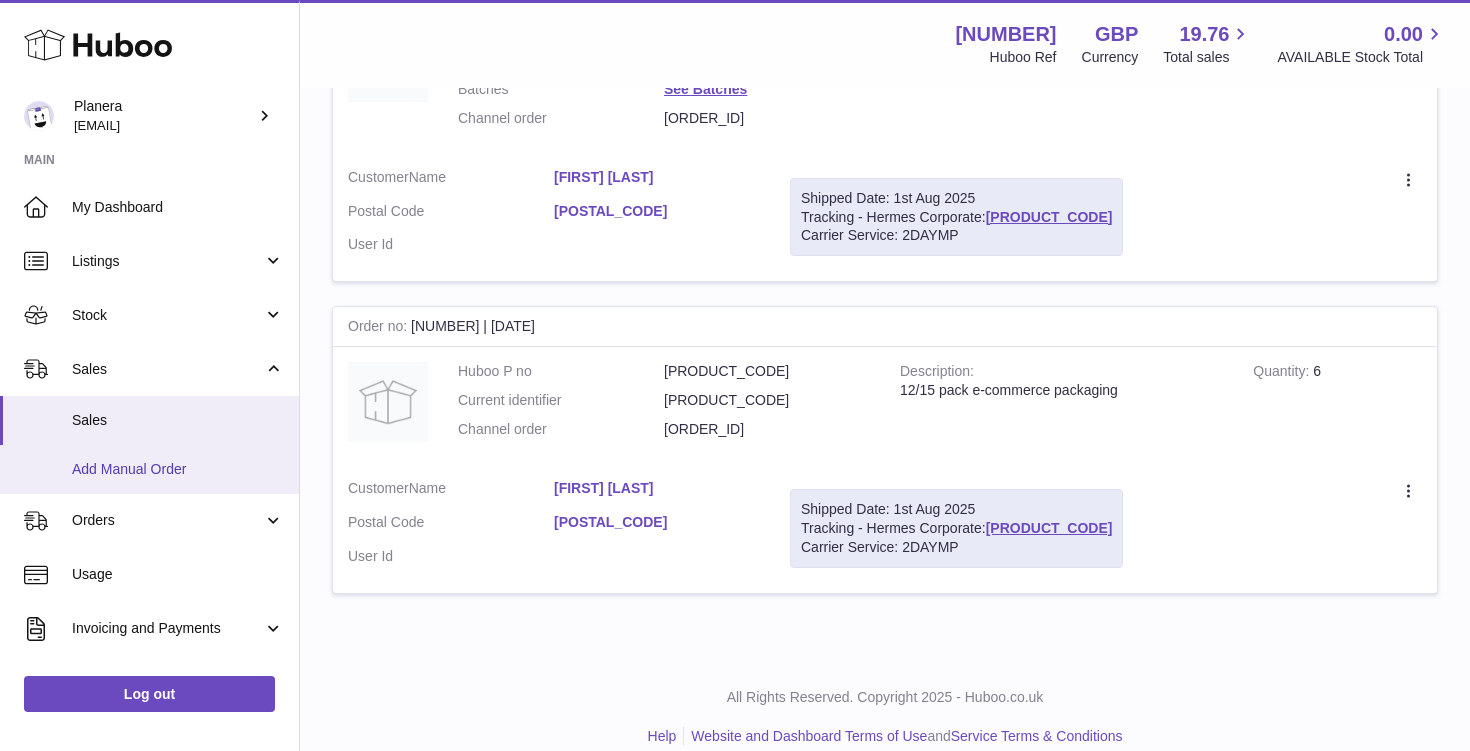 click on "Add Manual Order" at bounding box center (178, 469) 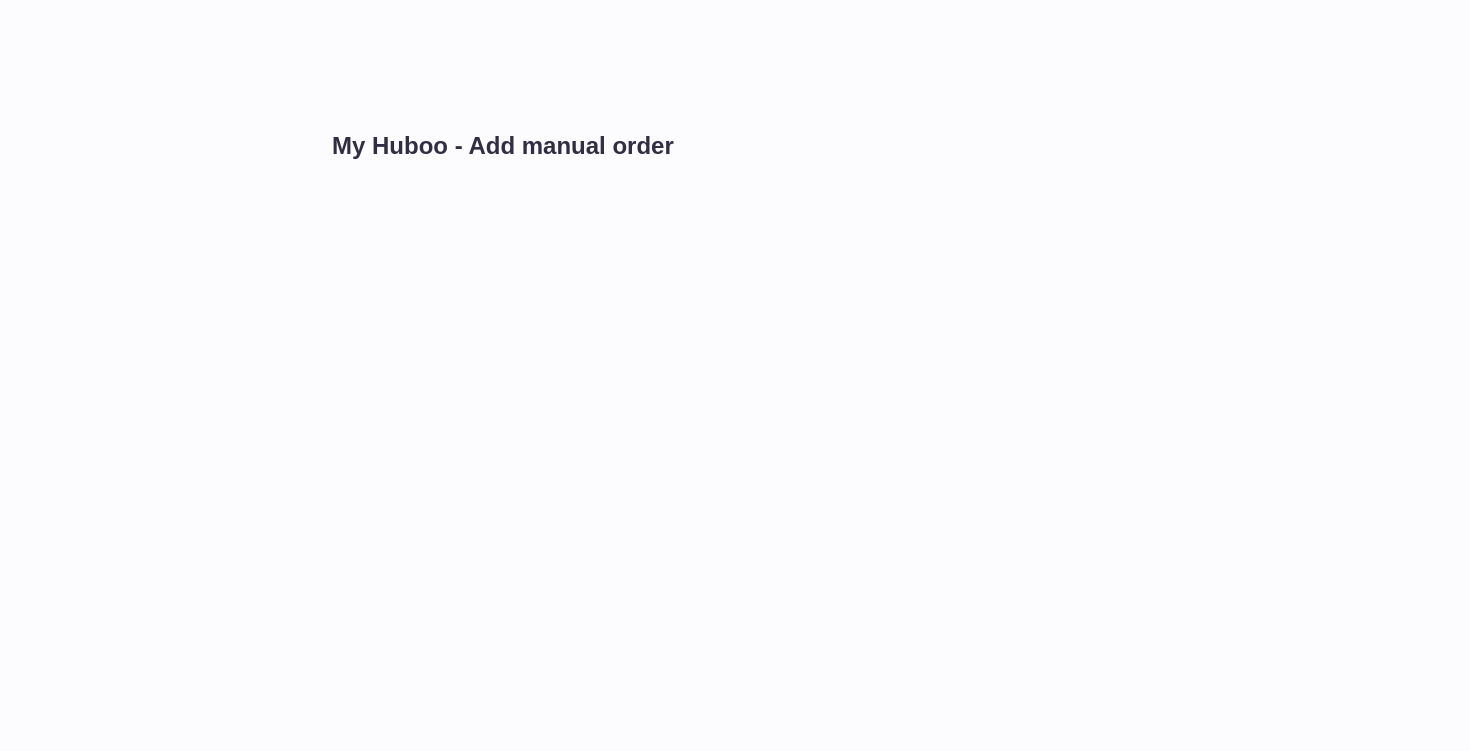 scroll, scrollTop: 0, scrollLeft: 0, axis: both 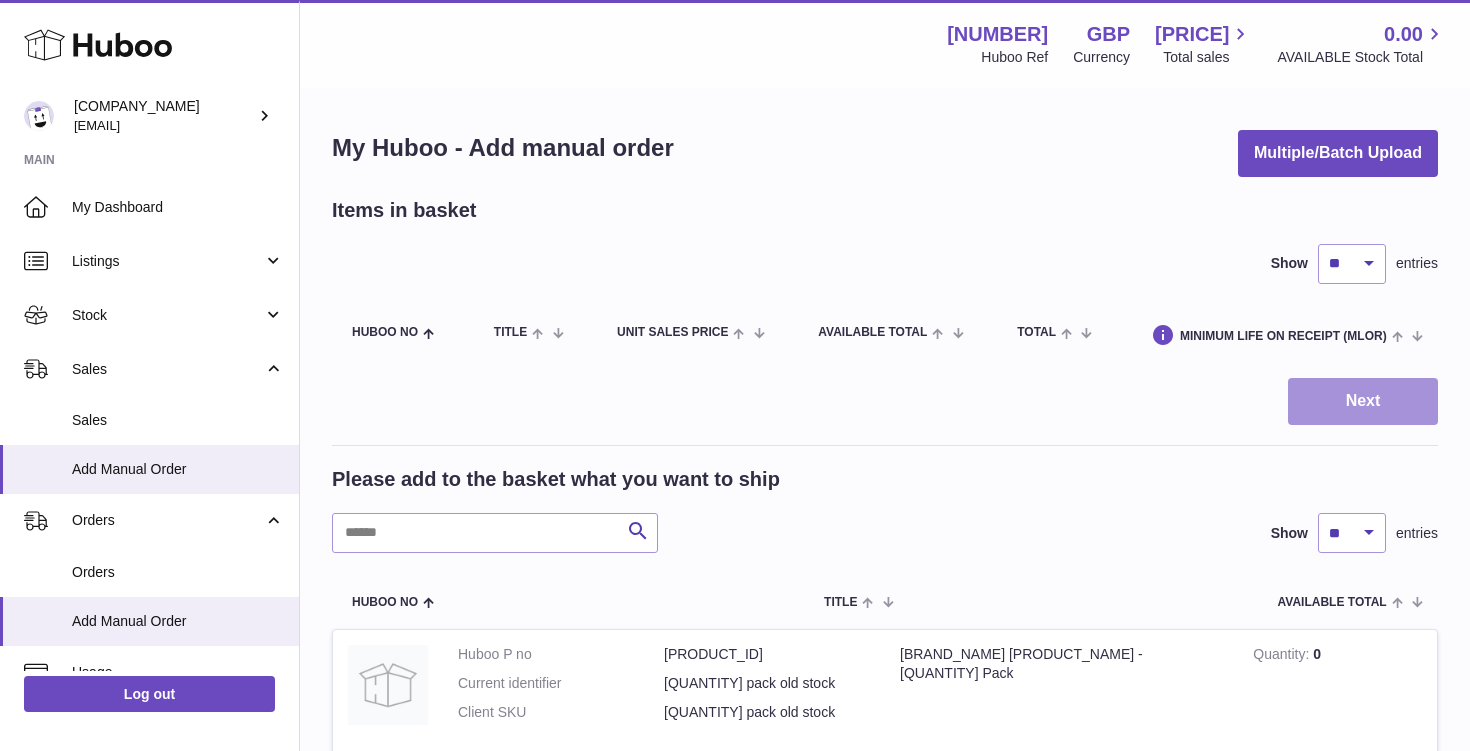 click on "Next" at bounding box center [1363, 401] 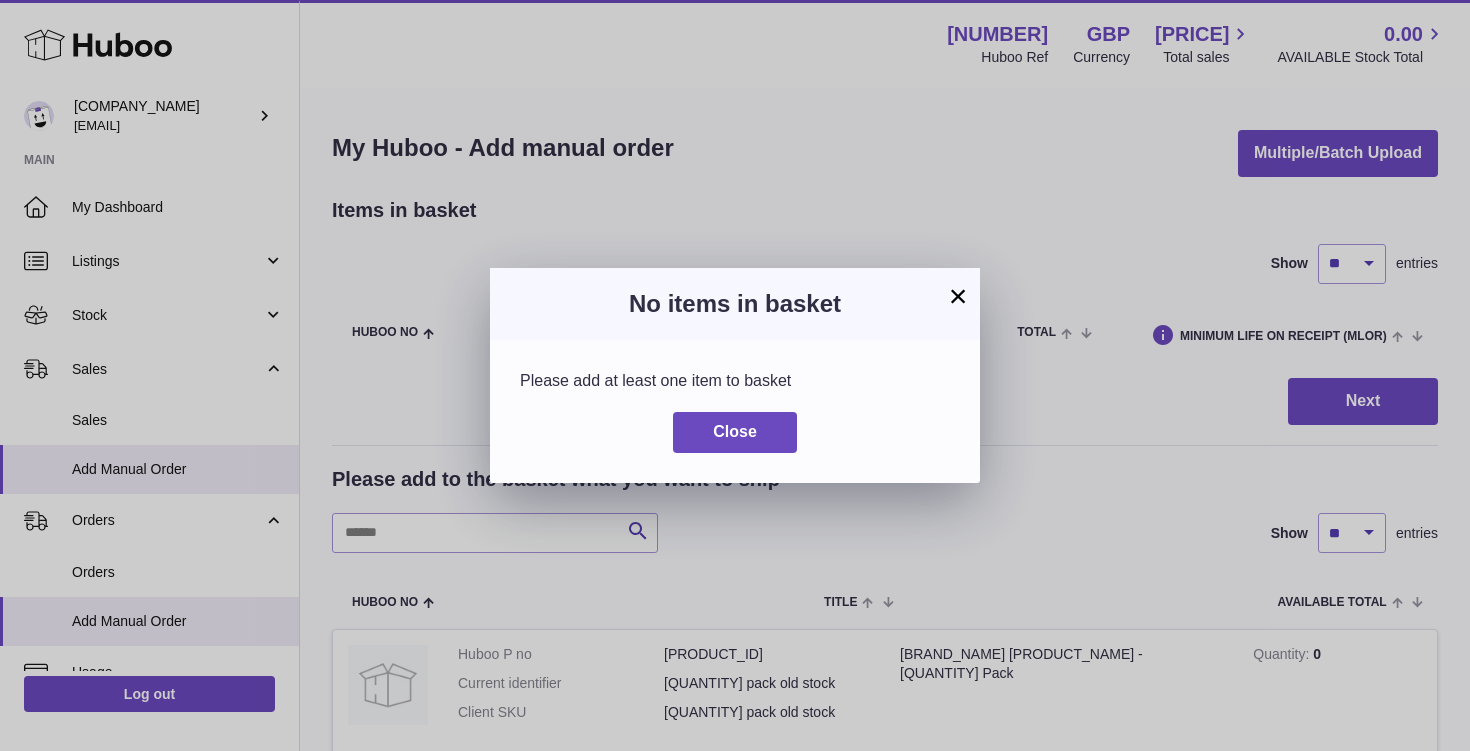 click on "Please add at least one item to basket
Close" at bounding box center (735, 411) 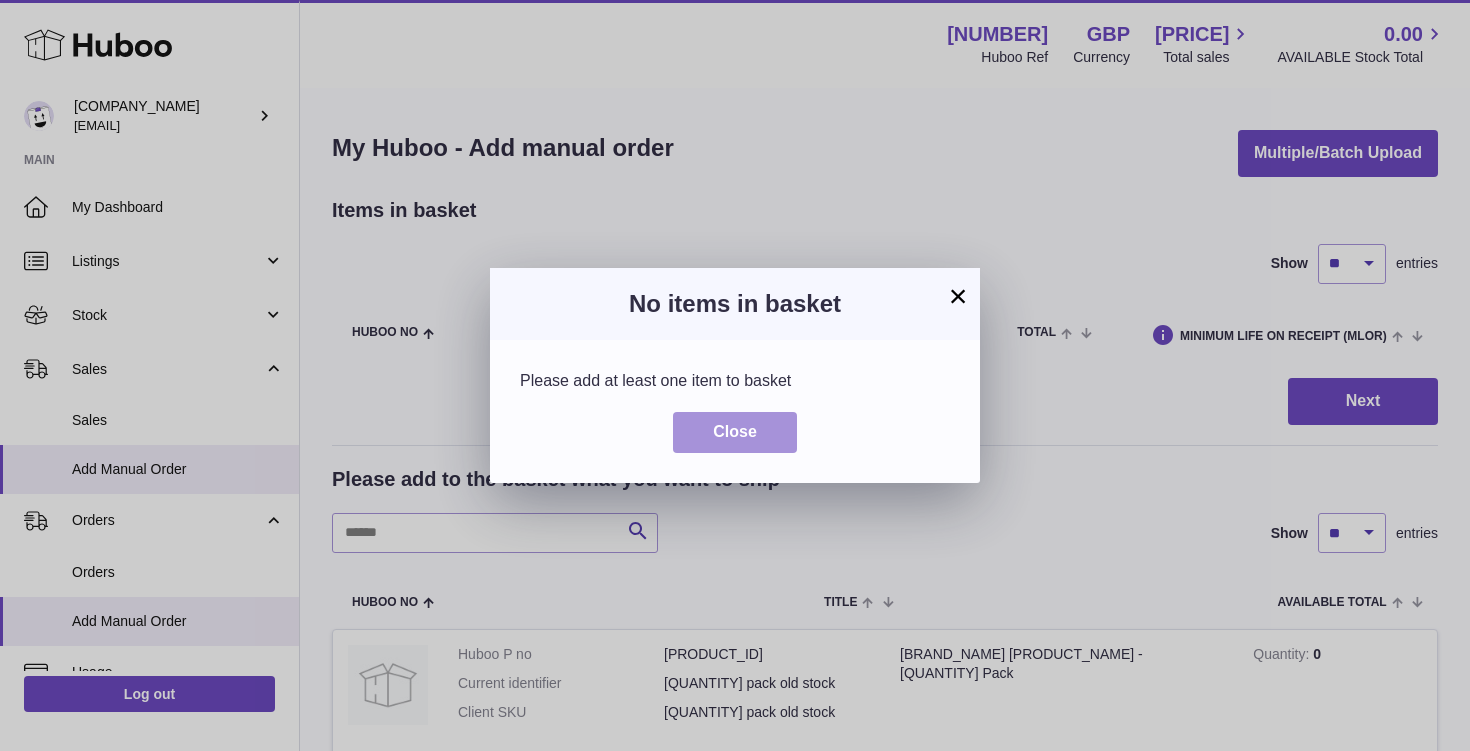 click on "Close" at bounding box center [735, 432] 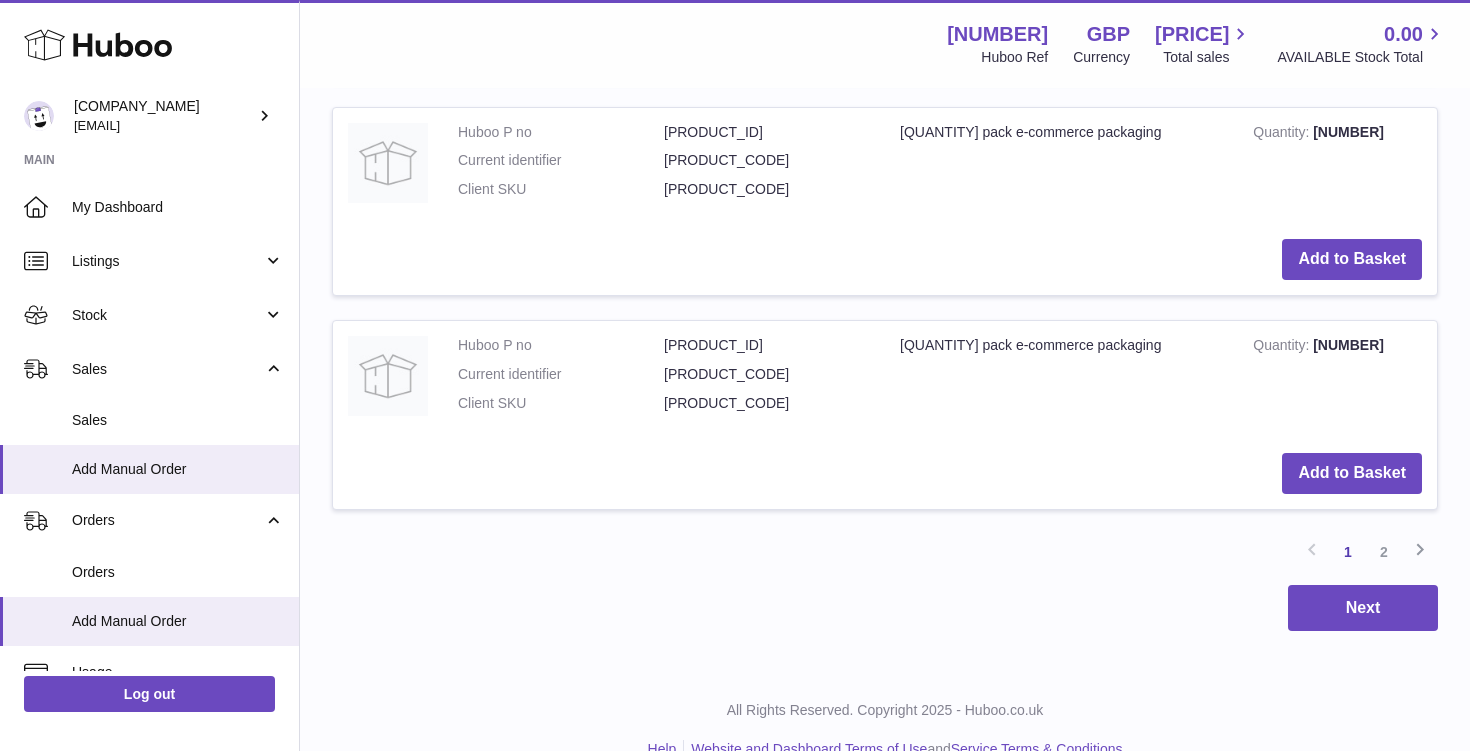 scroll, scrollTop: 2269, scrollLeft: 0, axis: vertical 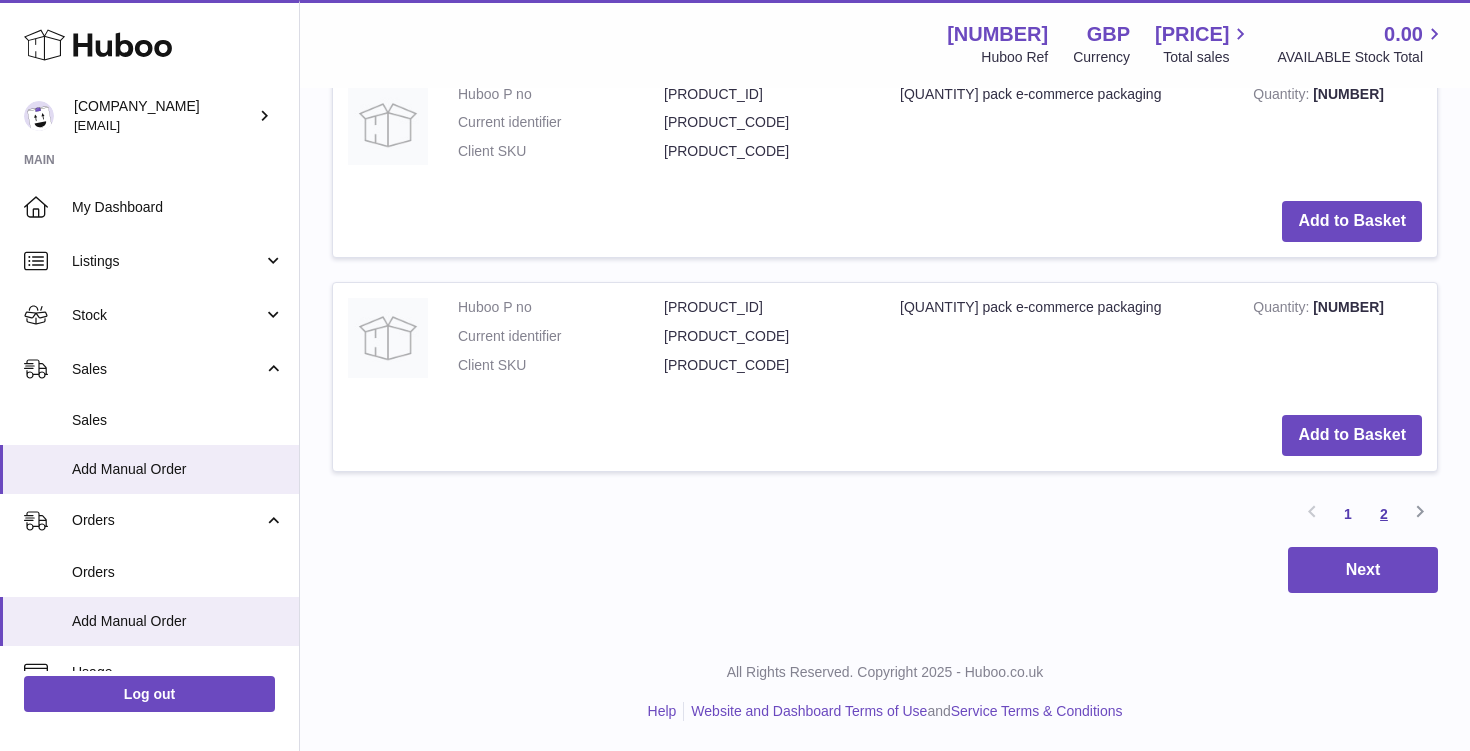 click on "2" at bounding box center (1384, 514) 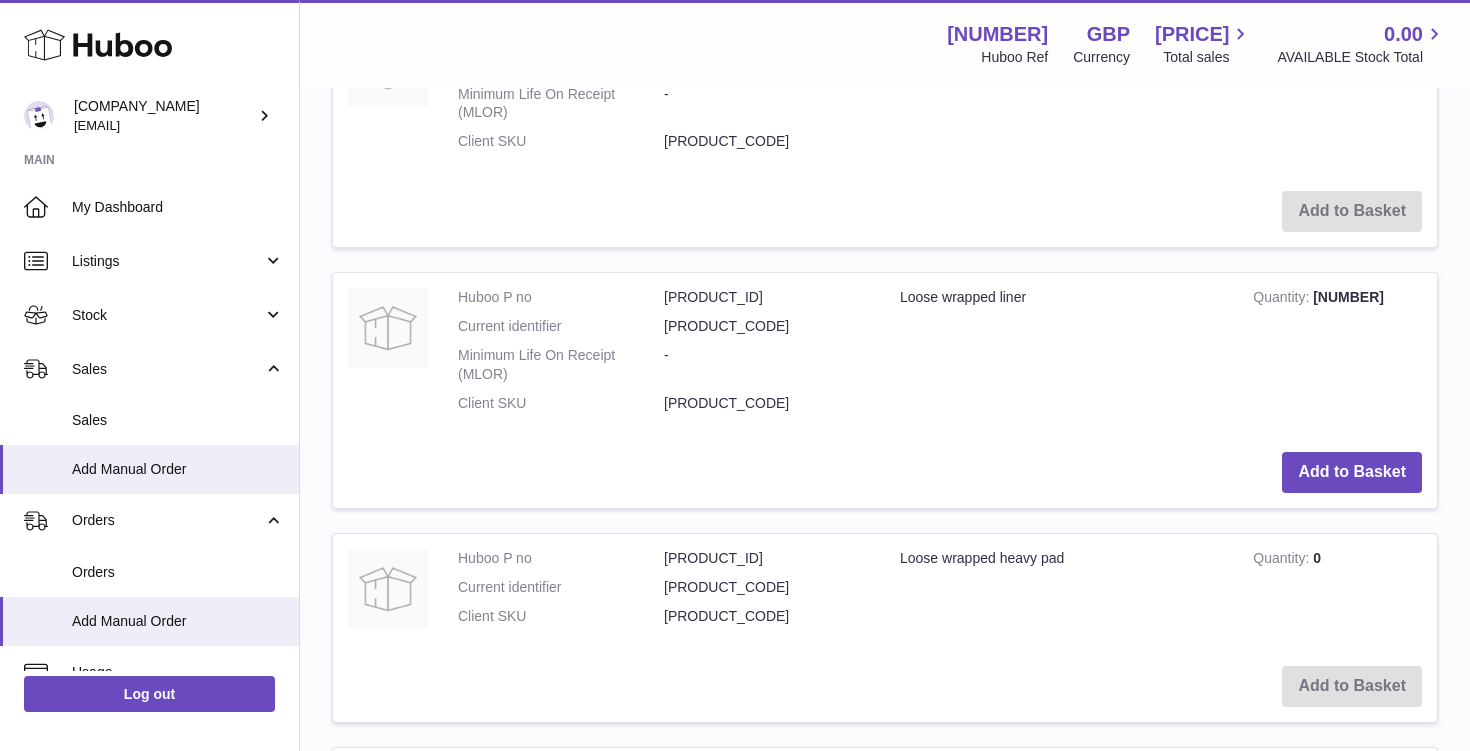 scroll, scrollTop: 1043, scrollLeft: 0, axis: vertical 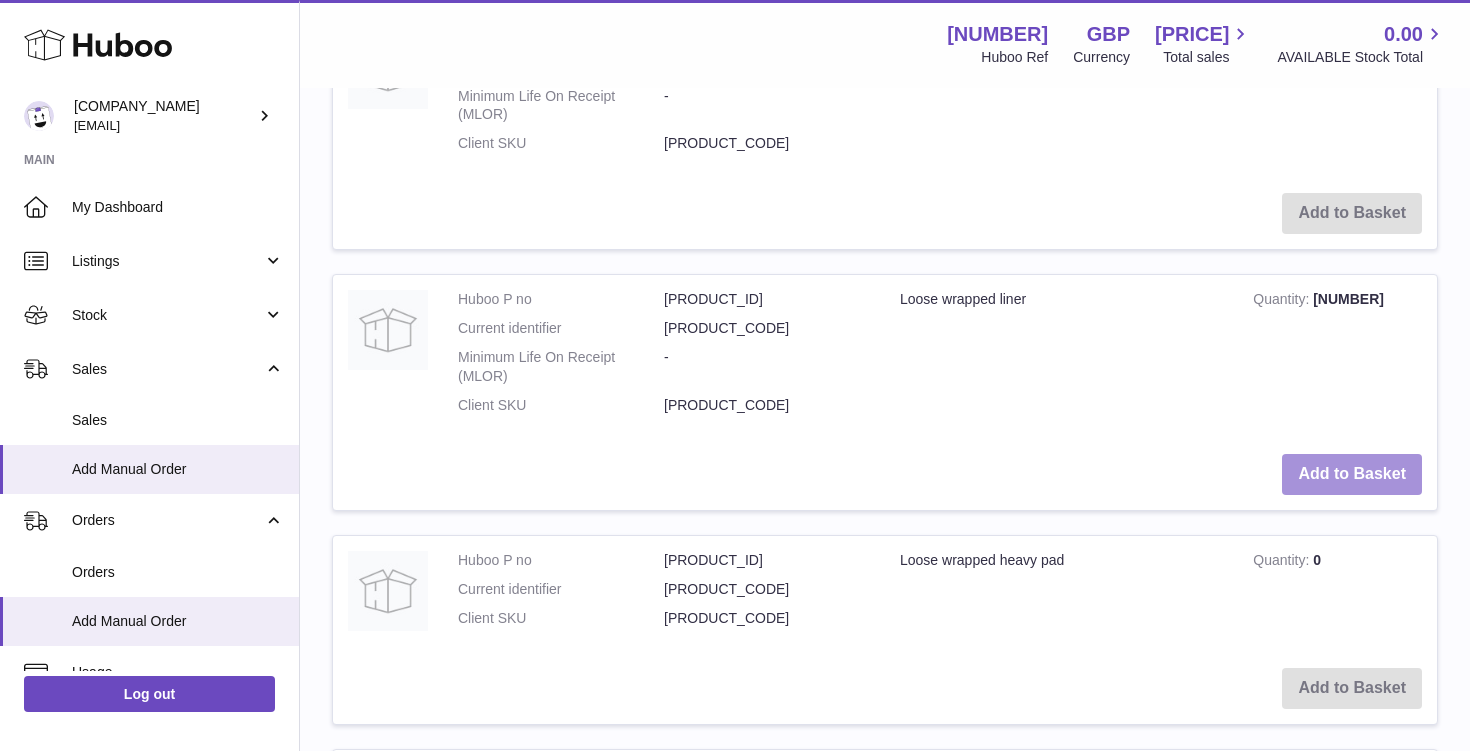click on "Add to Basket" at bounding box center (1352, 474) 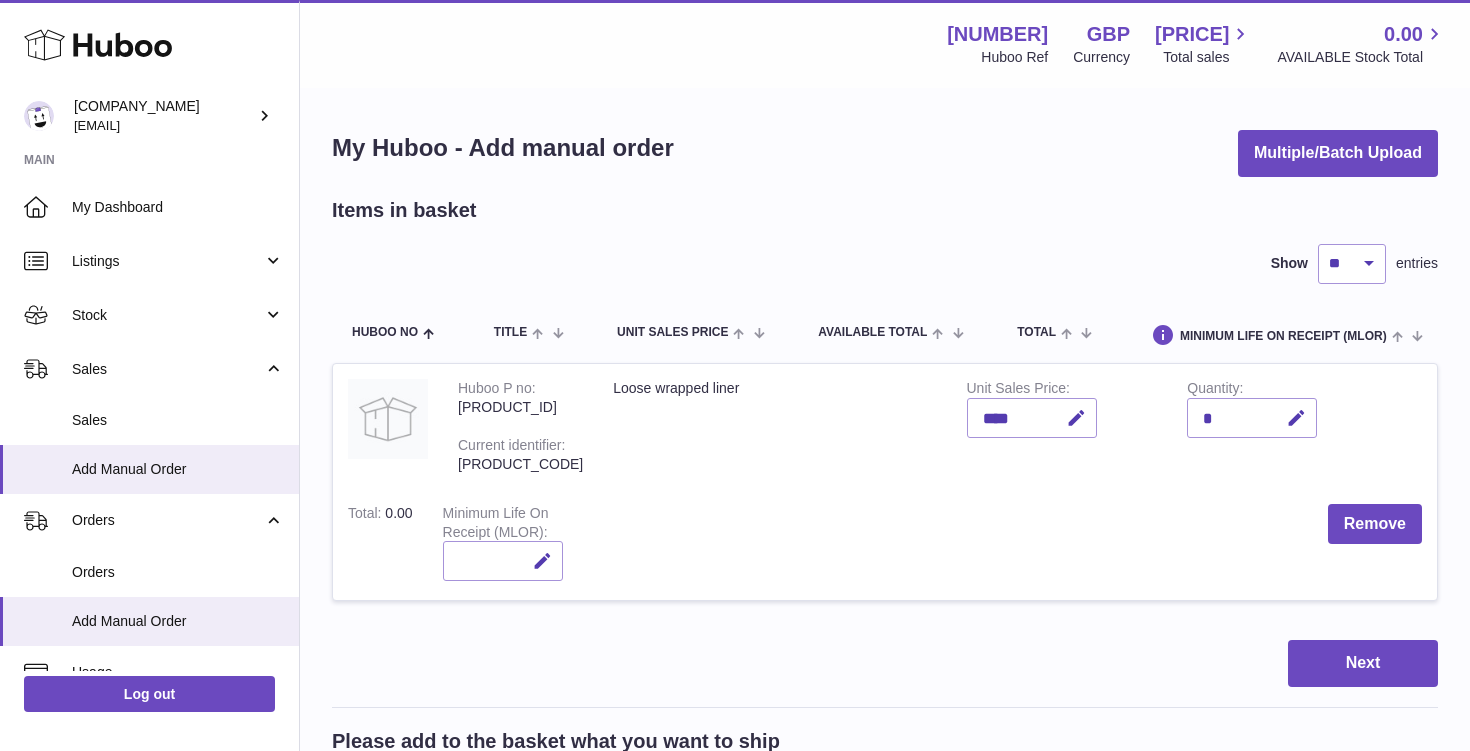 scroll, scrollTop: 55, scrollLeft: 0, axis: vertical 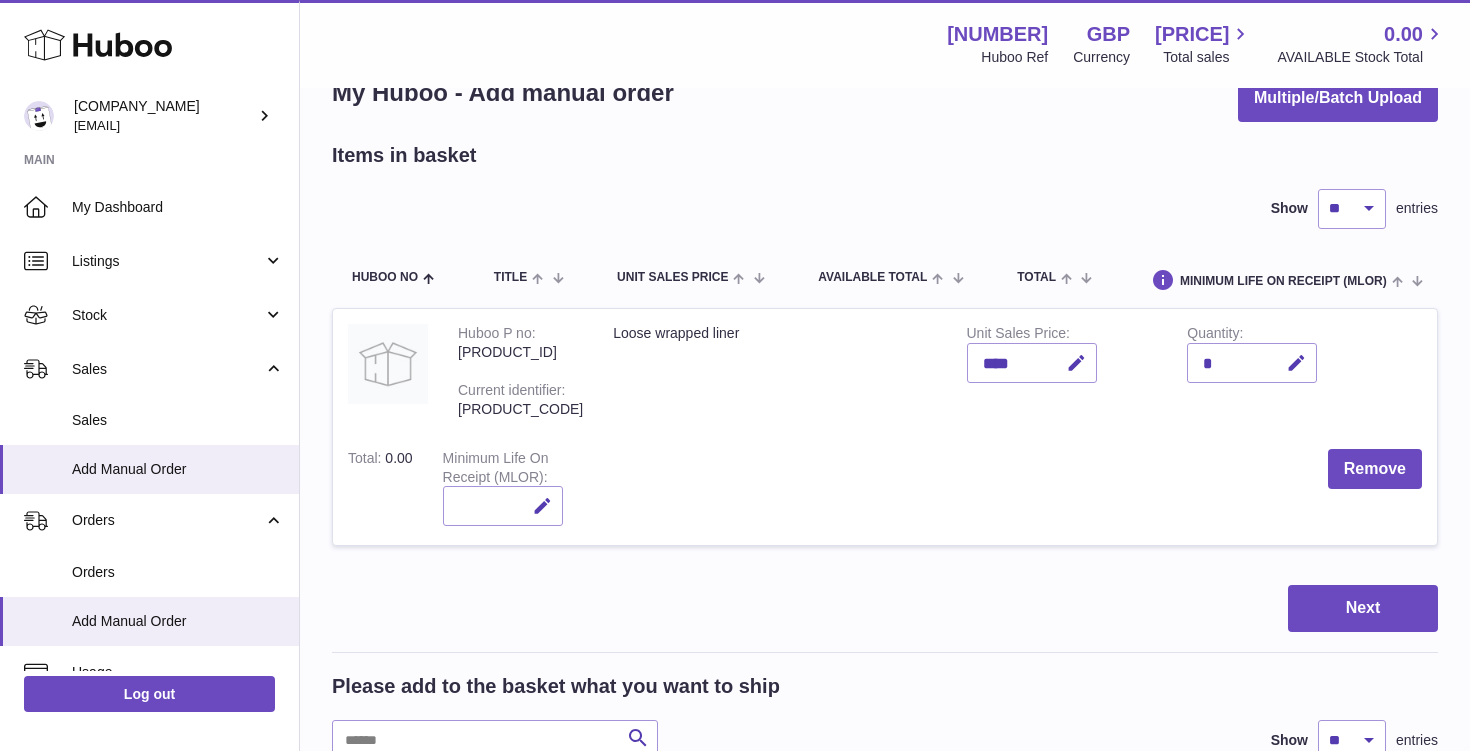 click on "****" at bounding box center [1032, 363] 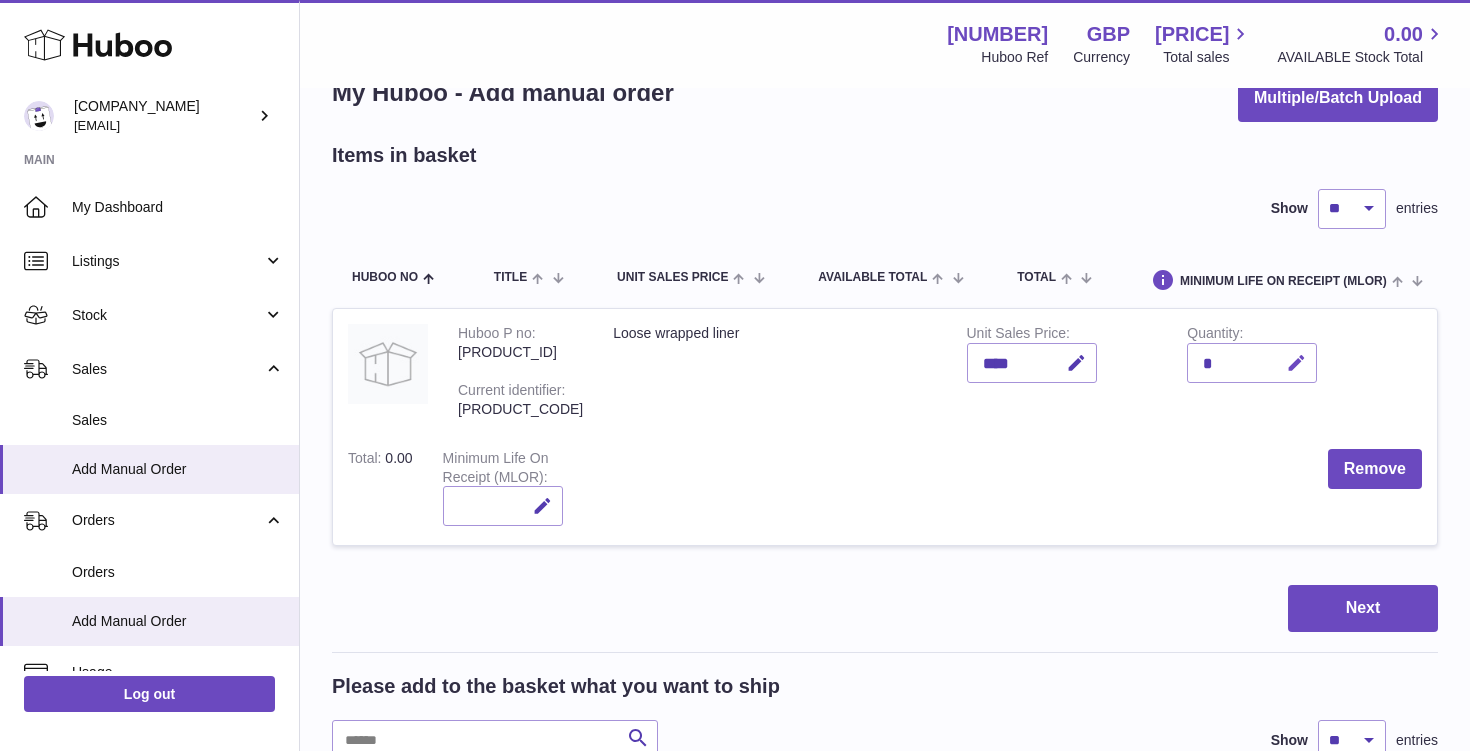 click at bounding box center (1296, 363) 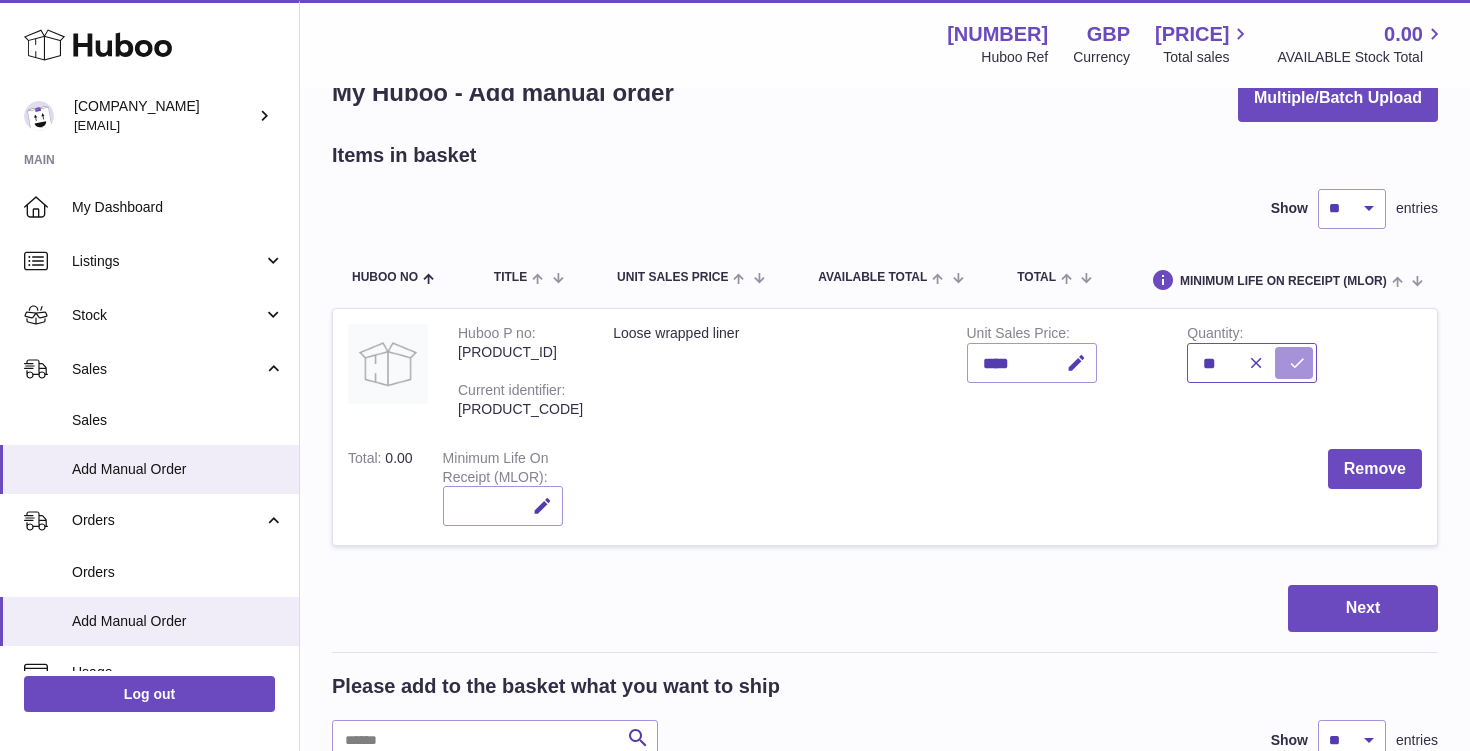 type on "**" 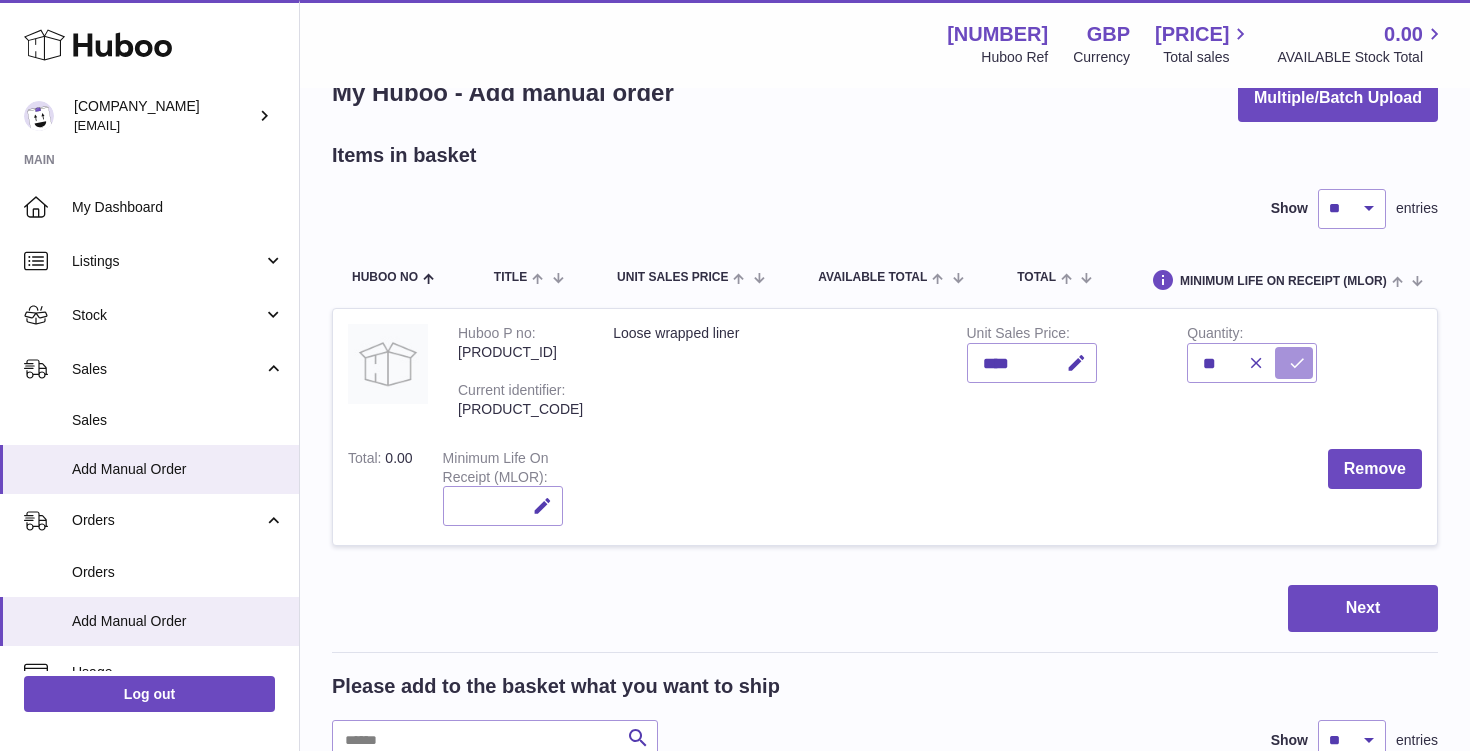 click at bounding box center [1297, 363] 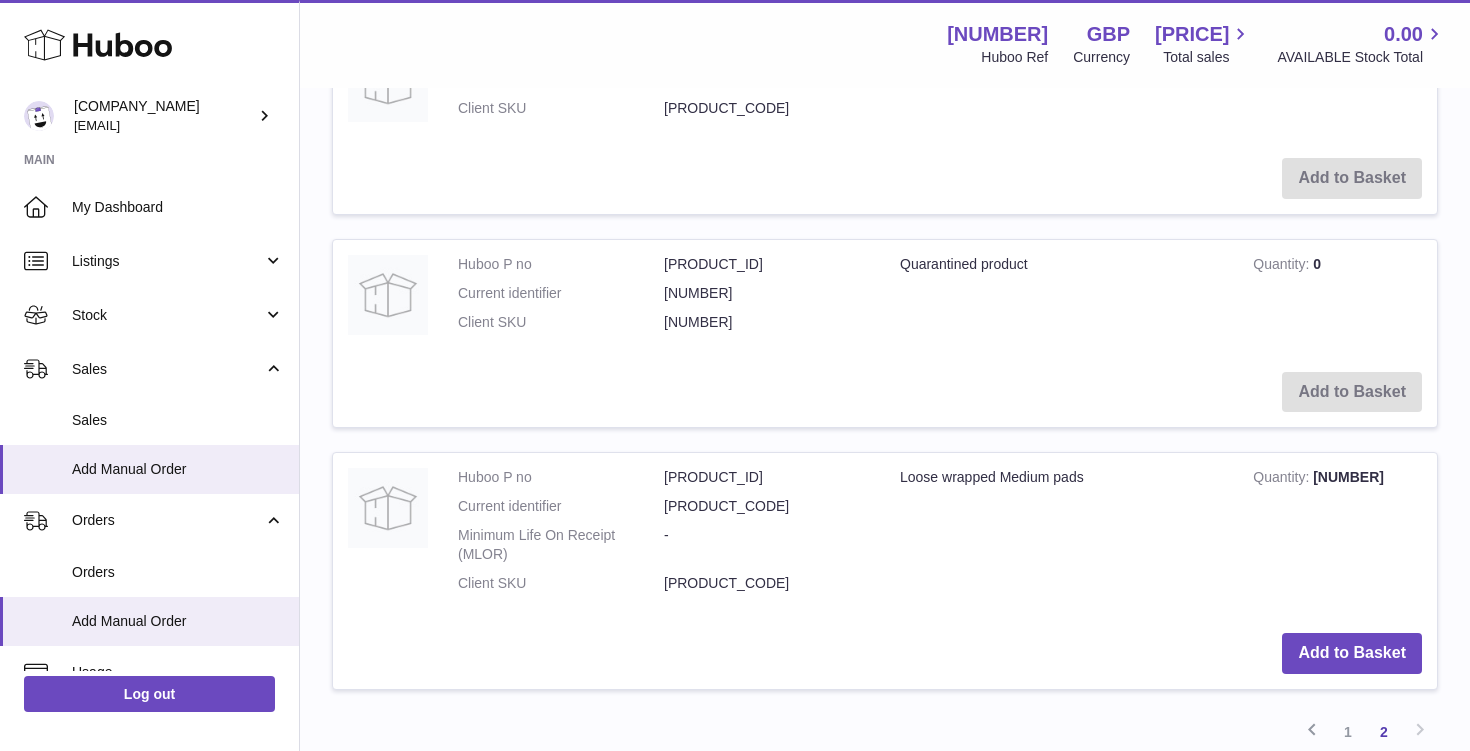 scroll, scrollTop: 2034, scrollLeft: 0, axis: vertical 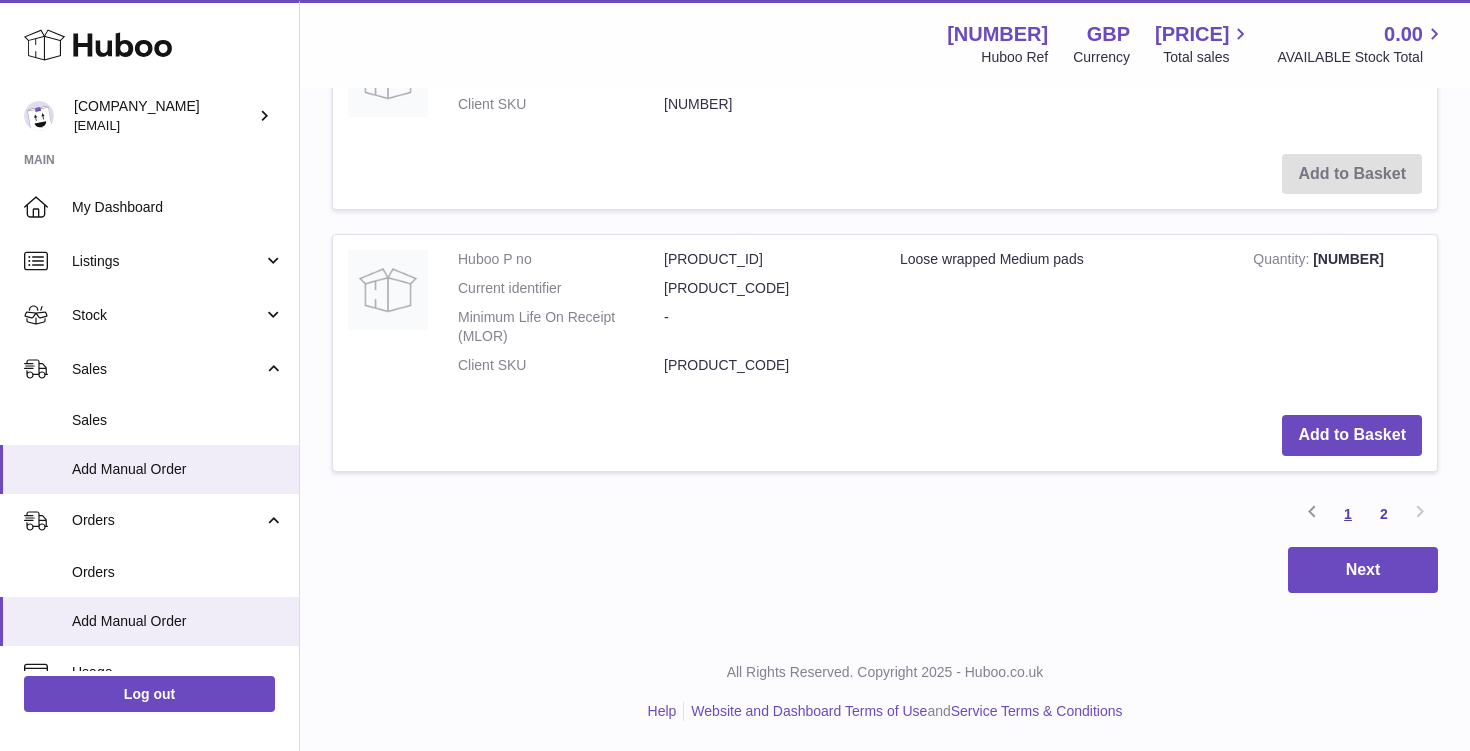 click on "1" at bounding box center (1348, 514) 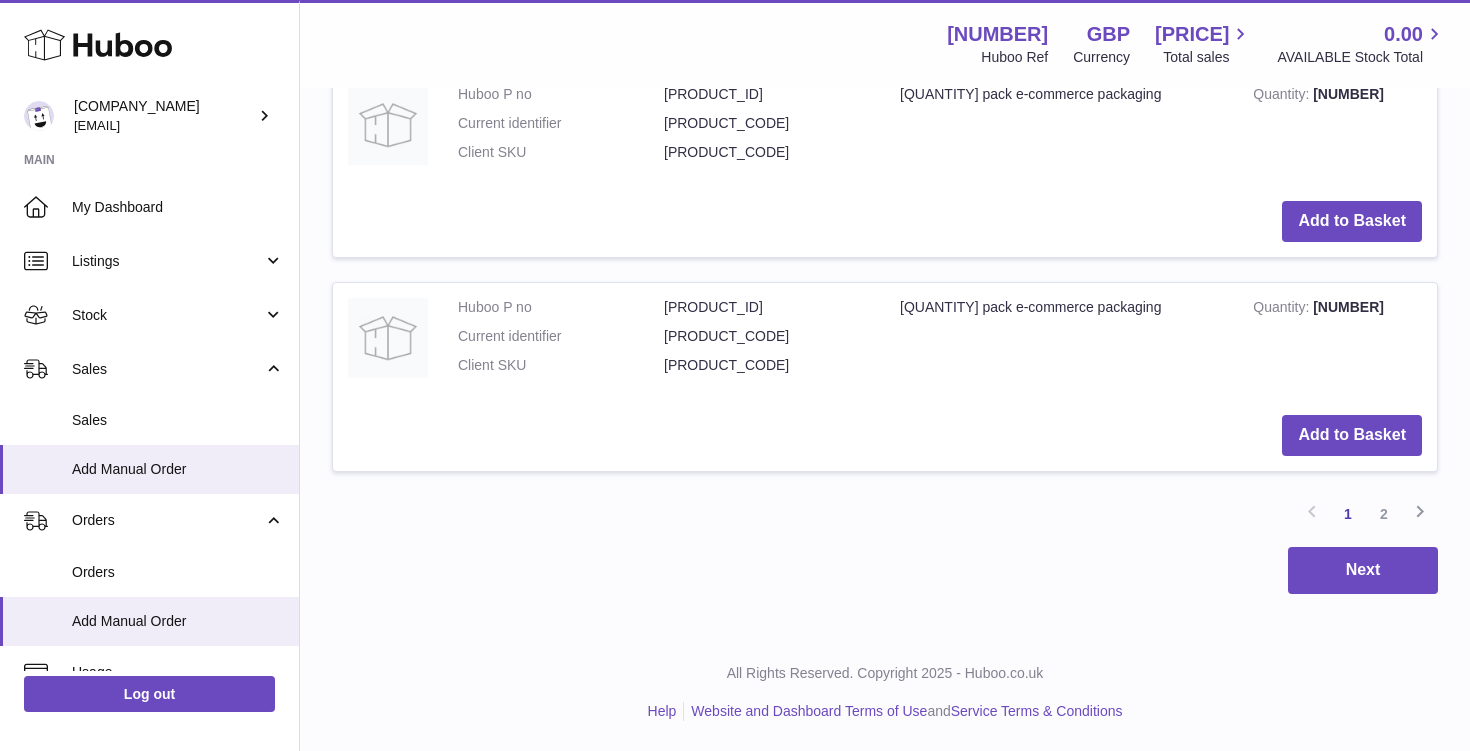 scroll, scrollTop: 2374, scrollLeft: 0, axis: vertical 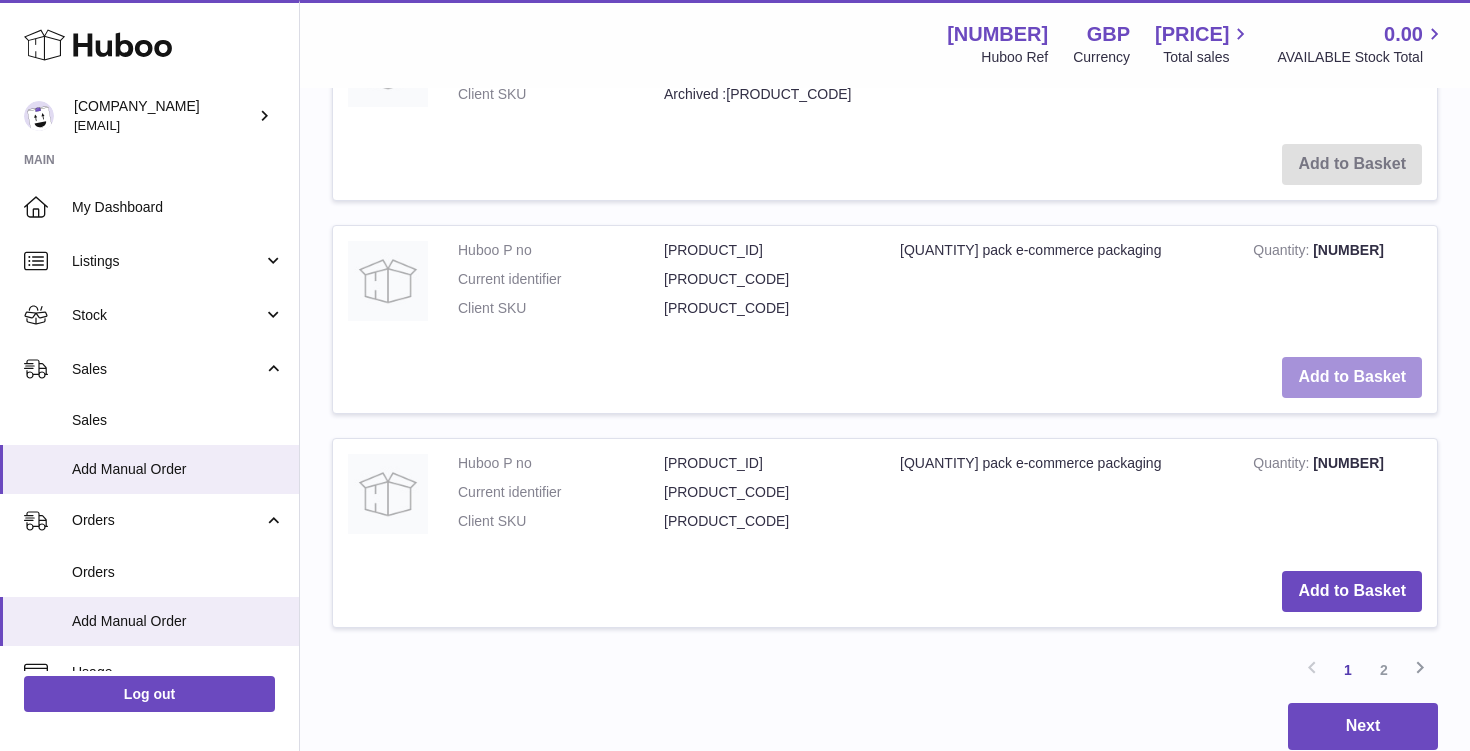 click on "Add to Basket" at bounding box center (1352, 377) 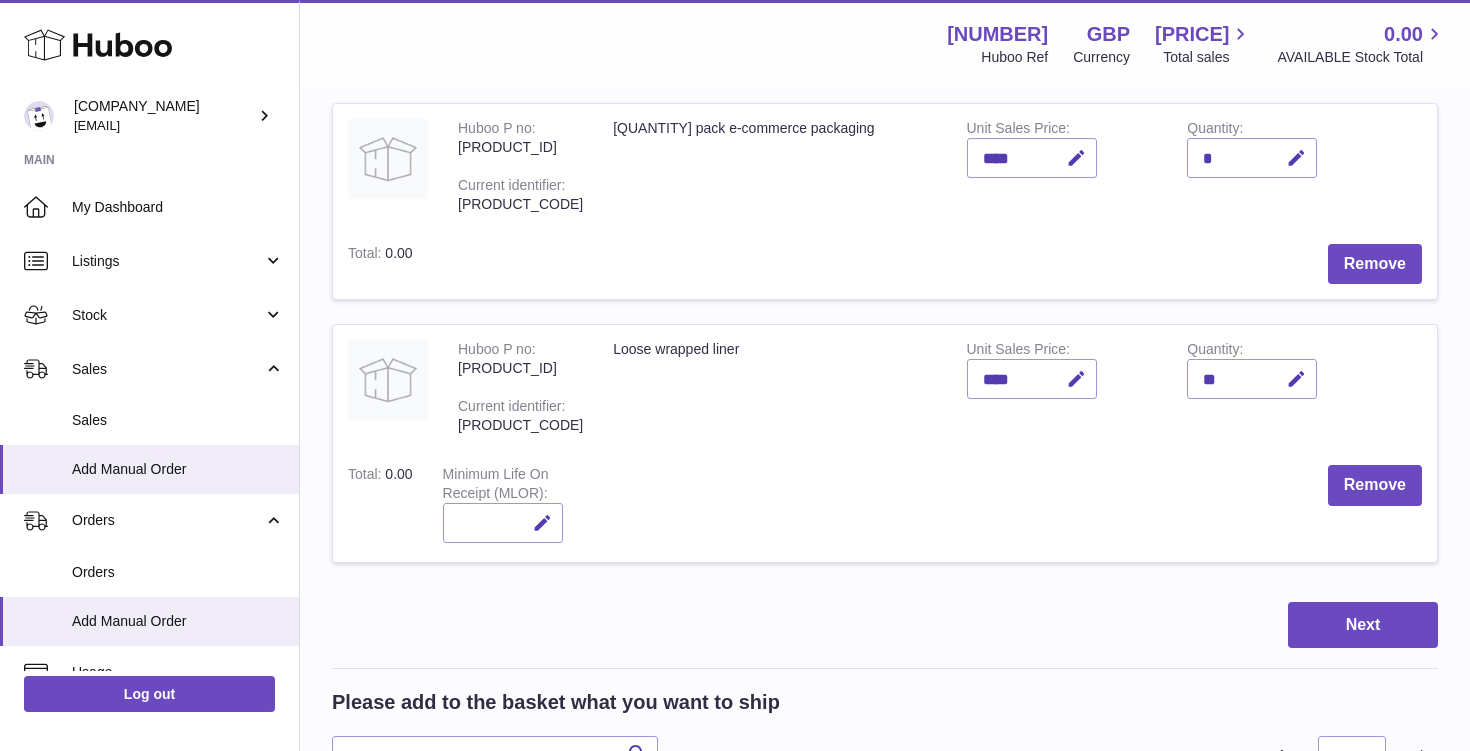 scroll, scrollTop: 261, scrollLeft: 0, axis: vertical 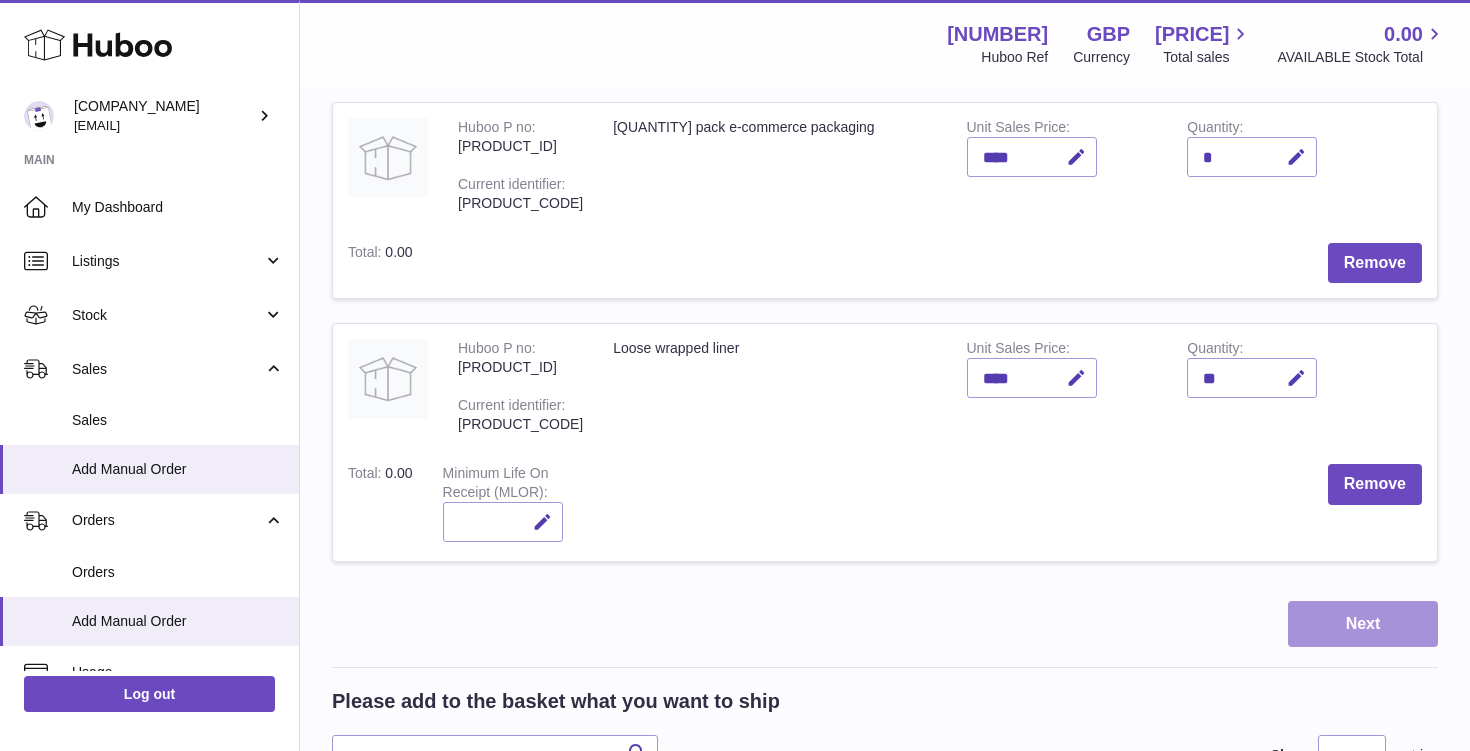 click on "Next" at bounding box center [1363, 624] 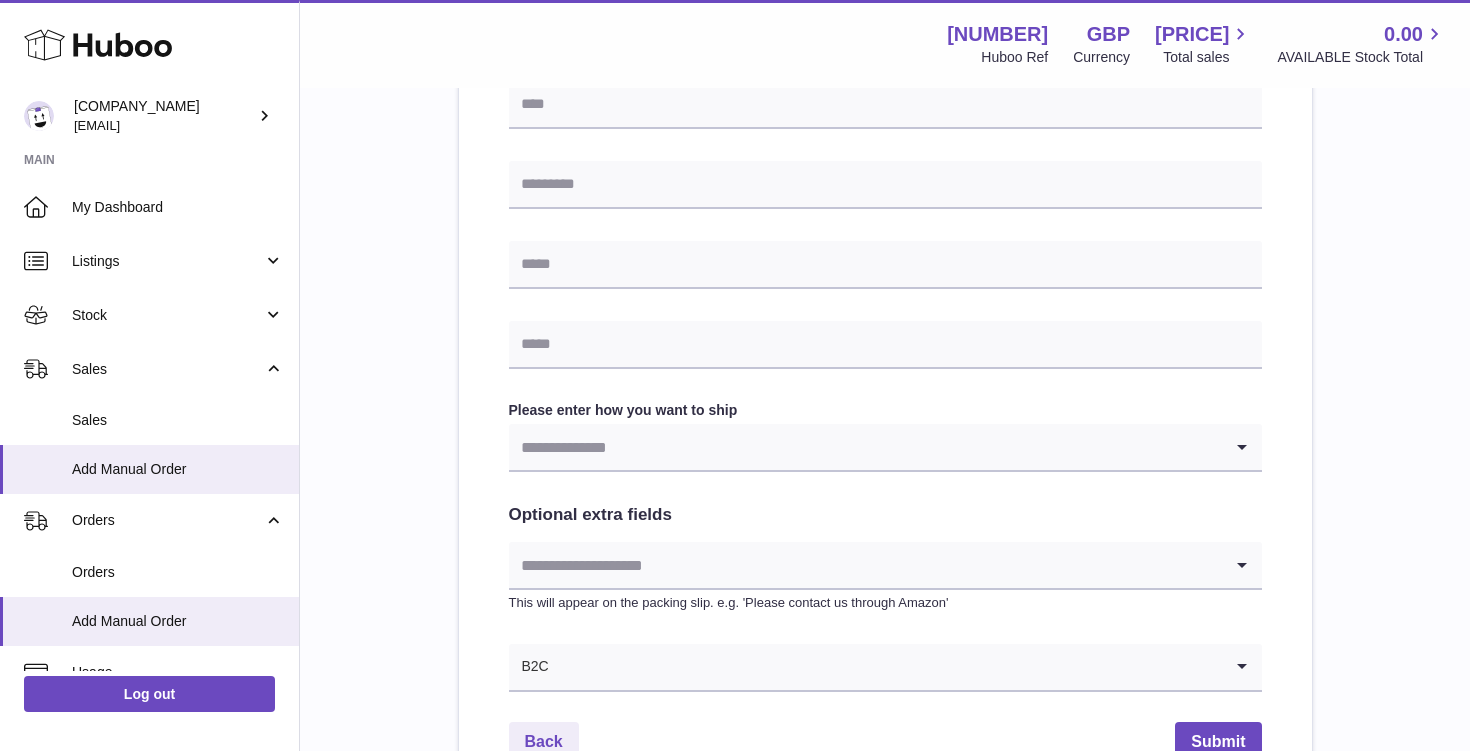 scroll, scrollTop: 978, scrollLeft: 0, axis: vertical 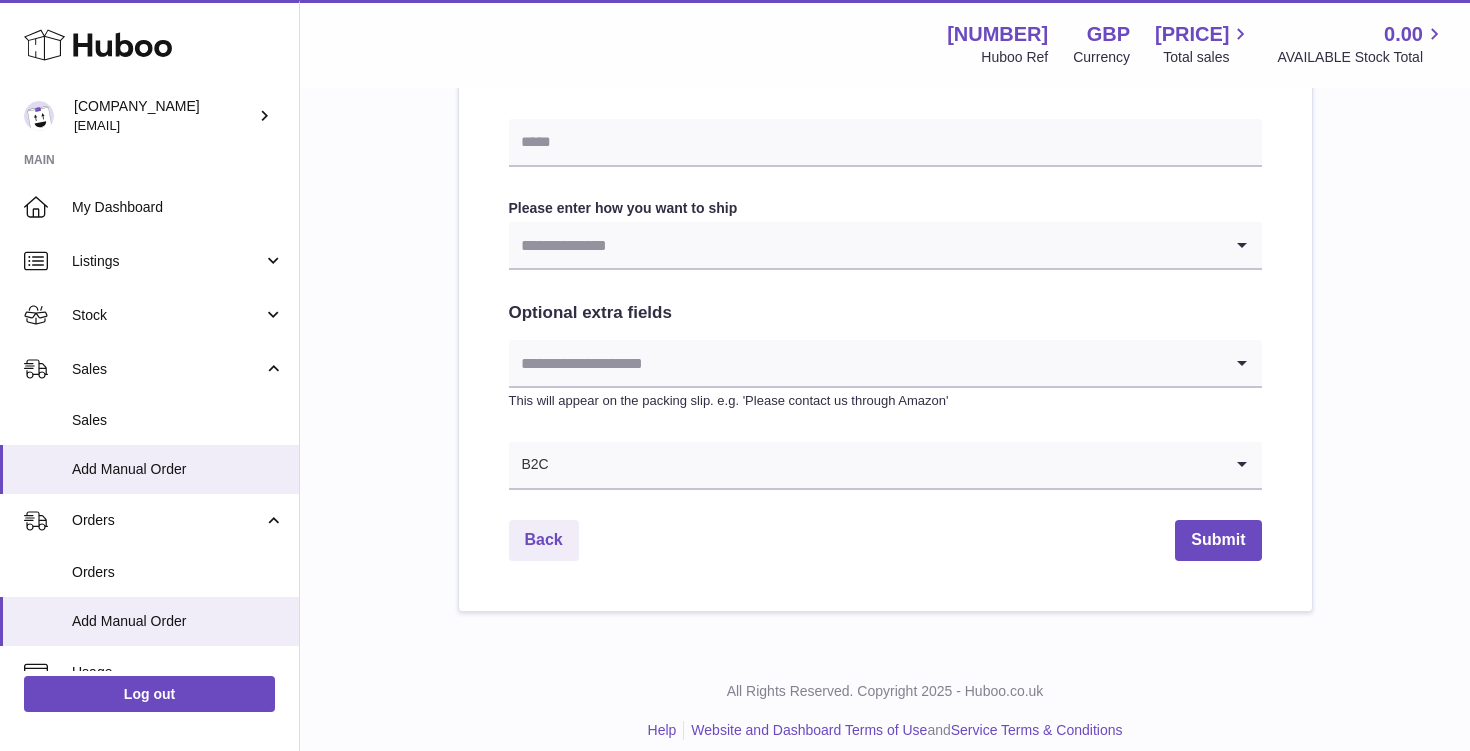 click at bounding box center (865, 245) 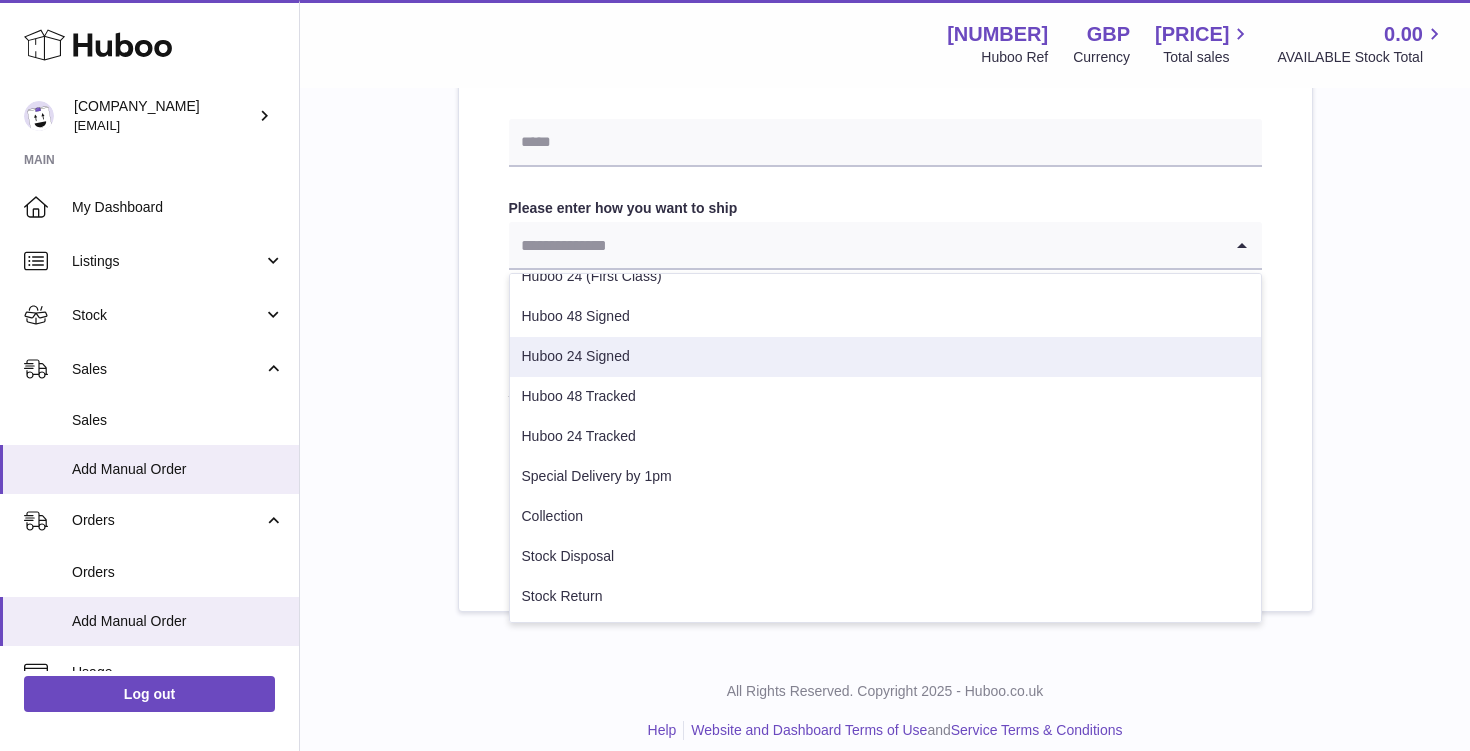 scroll, scrollTop: 0, scrollLeft: 0, axis: both 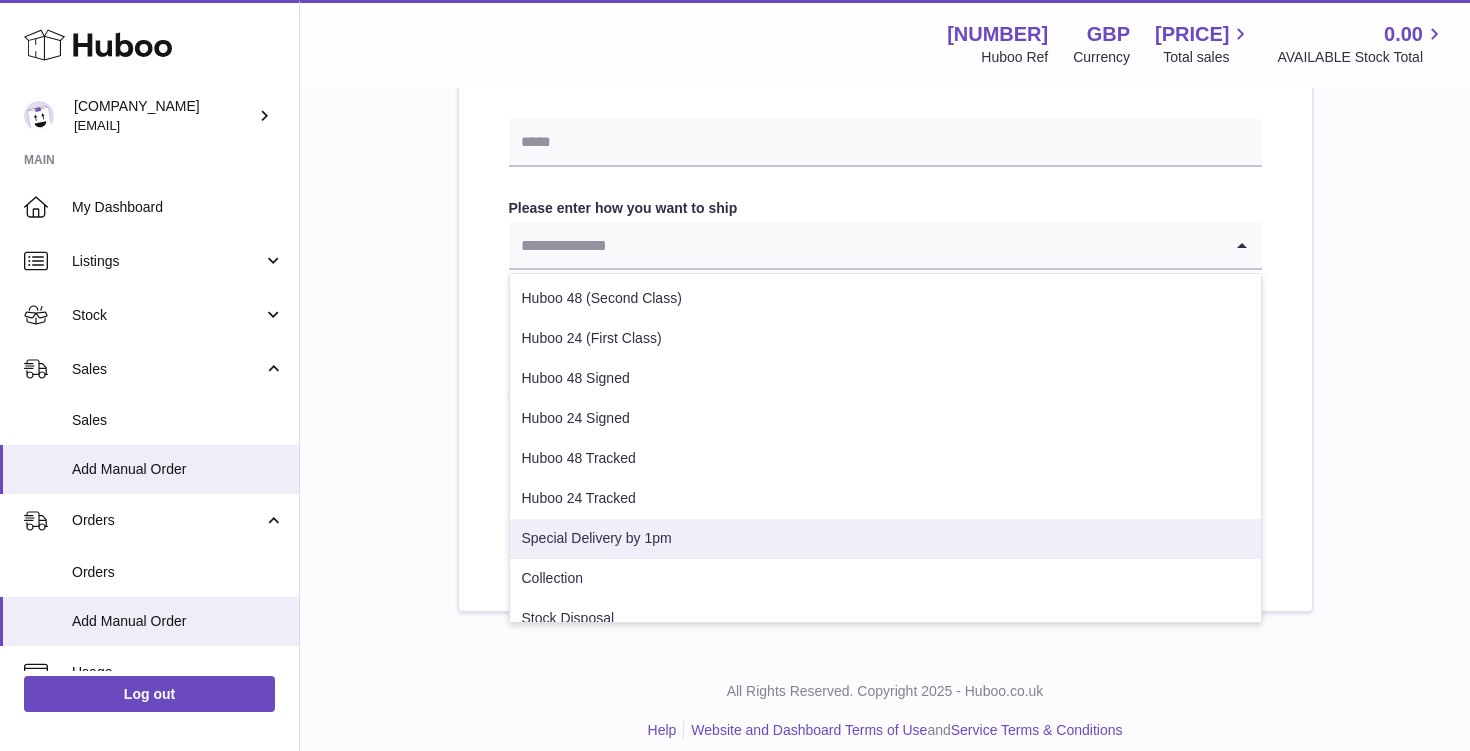 click on "Special Delivery by 1pm" at bounding box center [885, 539] 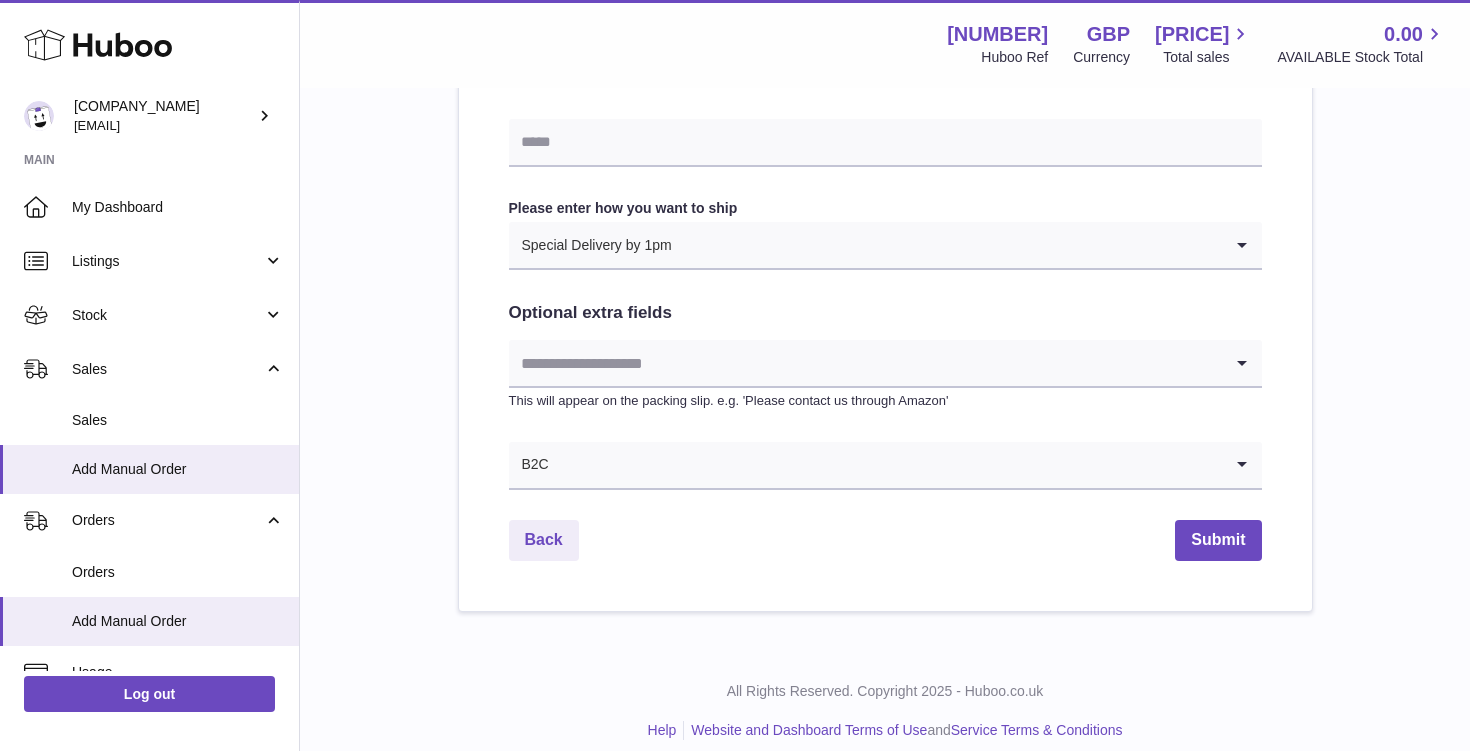 click on "Please enter where you want to ship the items
UK
Europe
World
Find Address
Please enter how you want to ship
Special Delivery by 1pm
Loading...
You require an order to be fulfilled which is going directly to another business or retailer rather than directly to a consumer. Please ensure you have contacted our customer service department for further information relating to any associated costs and (order completion) timescales, before proceeding." at bounding box center (885, -85) 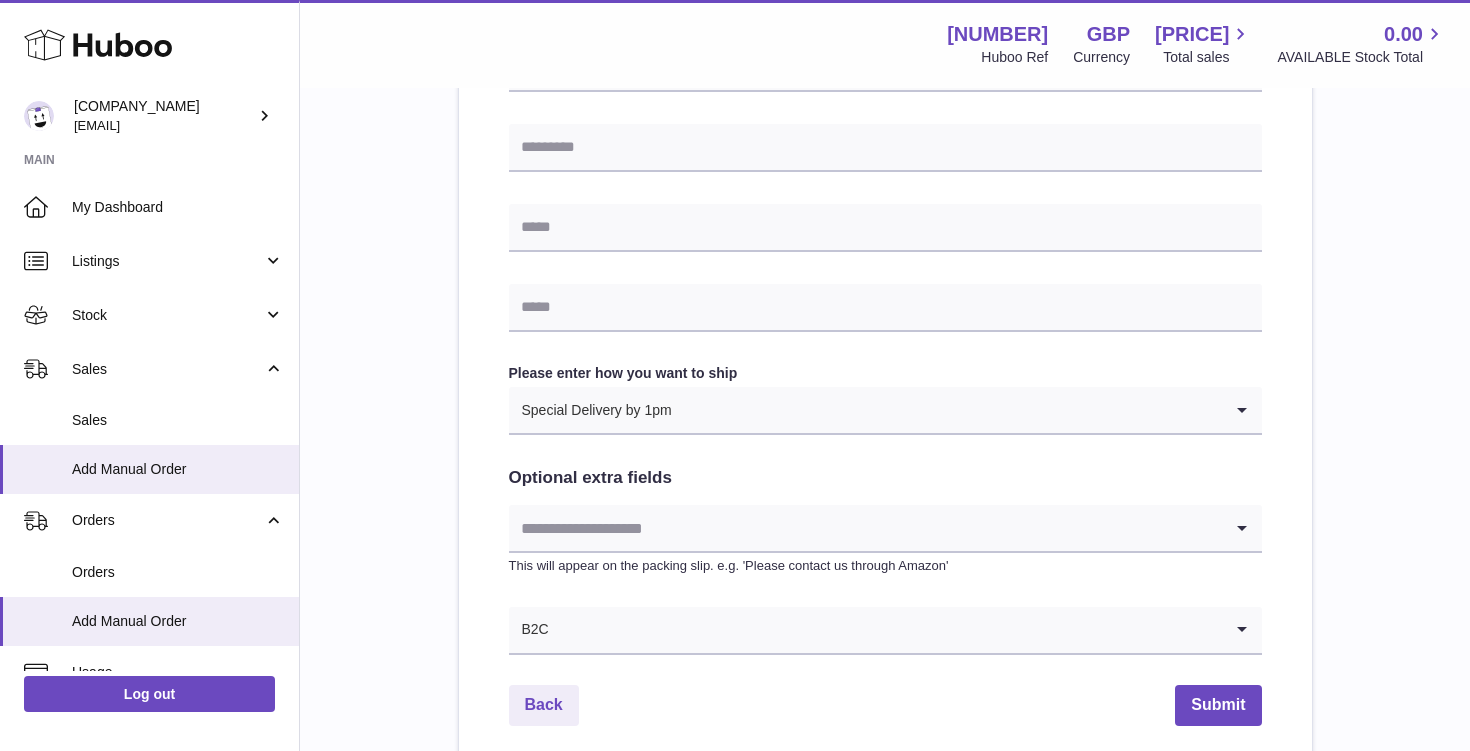 scroll, scrollTop: 814, scrollLeft: 0, axis: vertical 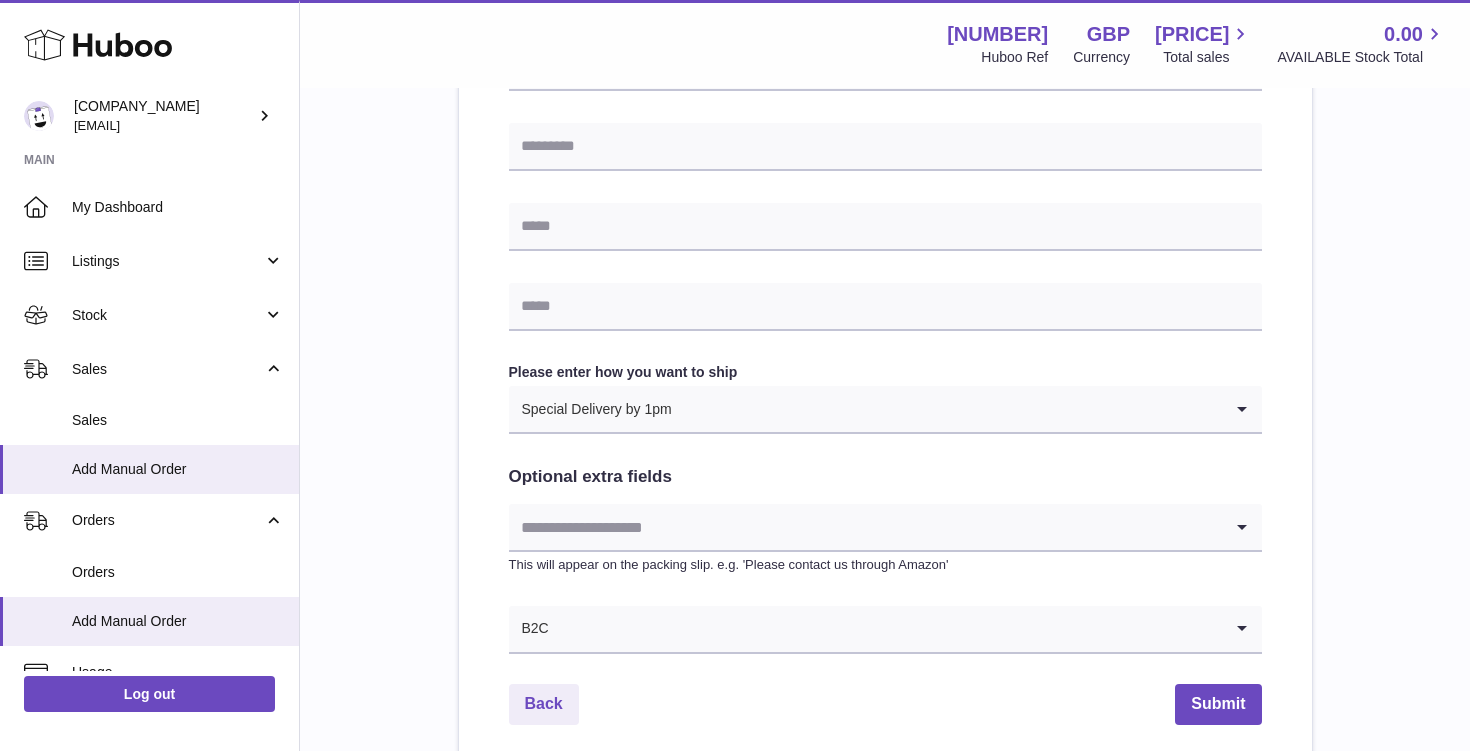 click at bounding box center [865, 527] 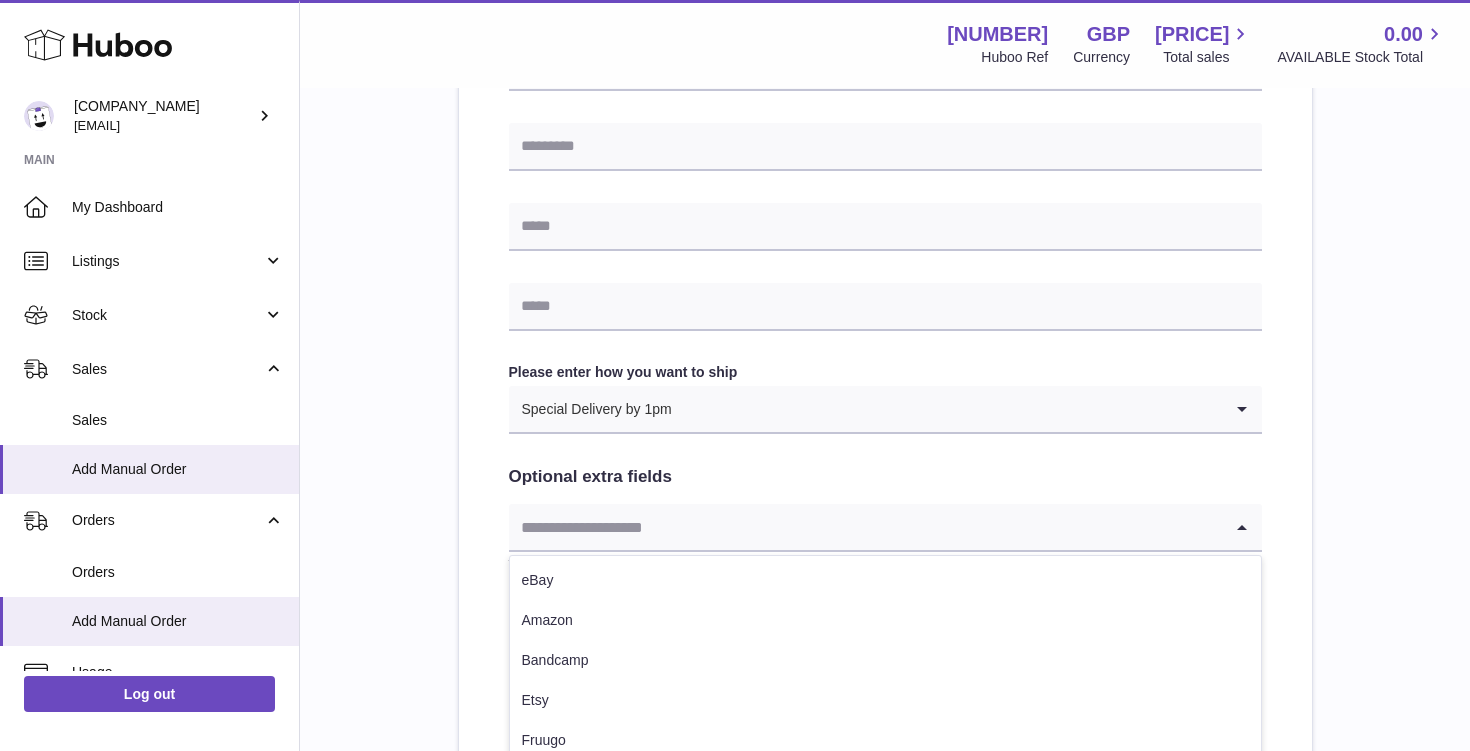 click at bounding box center [865, 527] 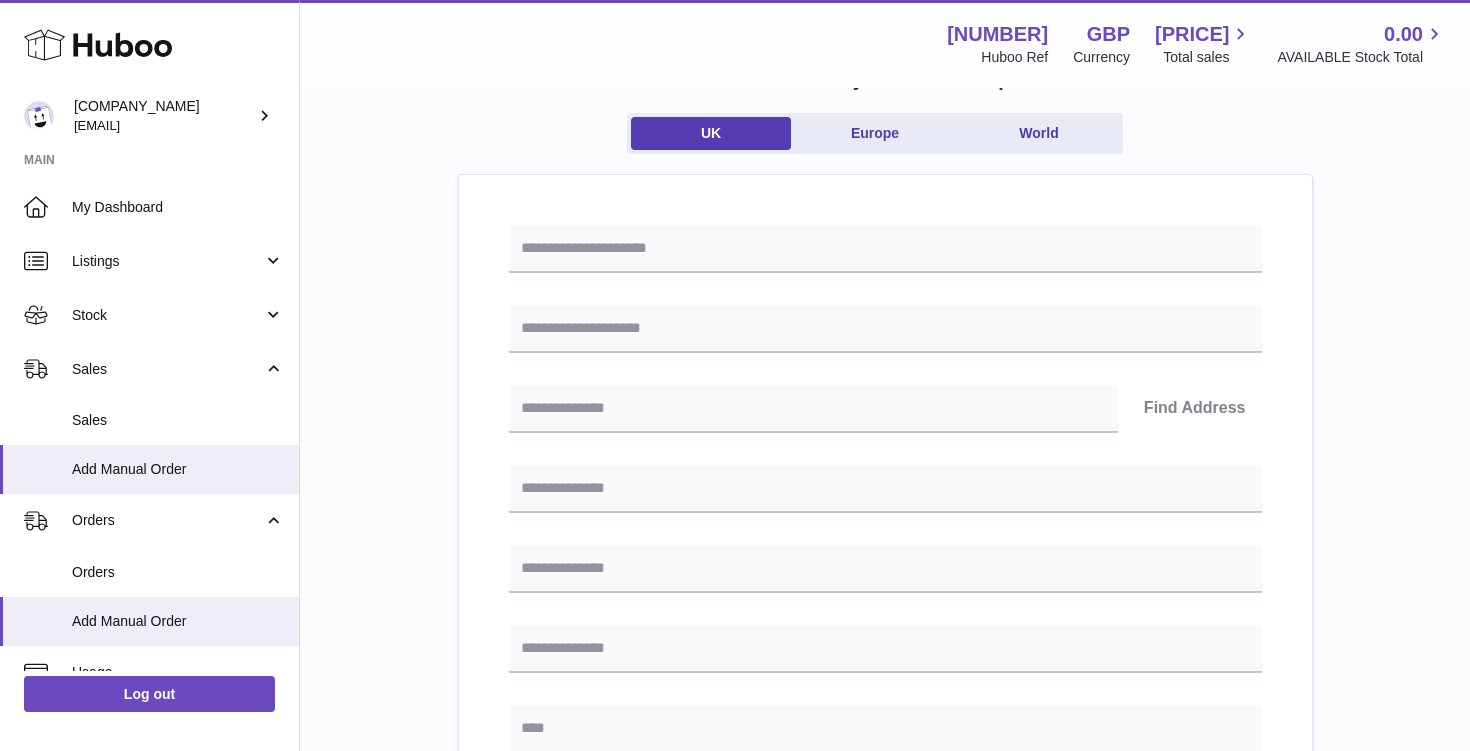 scroll, scrollTop: 0, scrollLeft: 0, axis: both 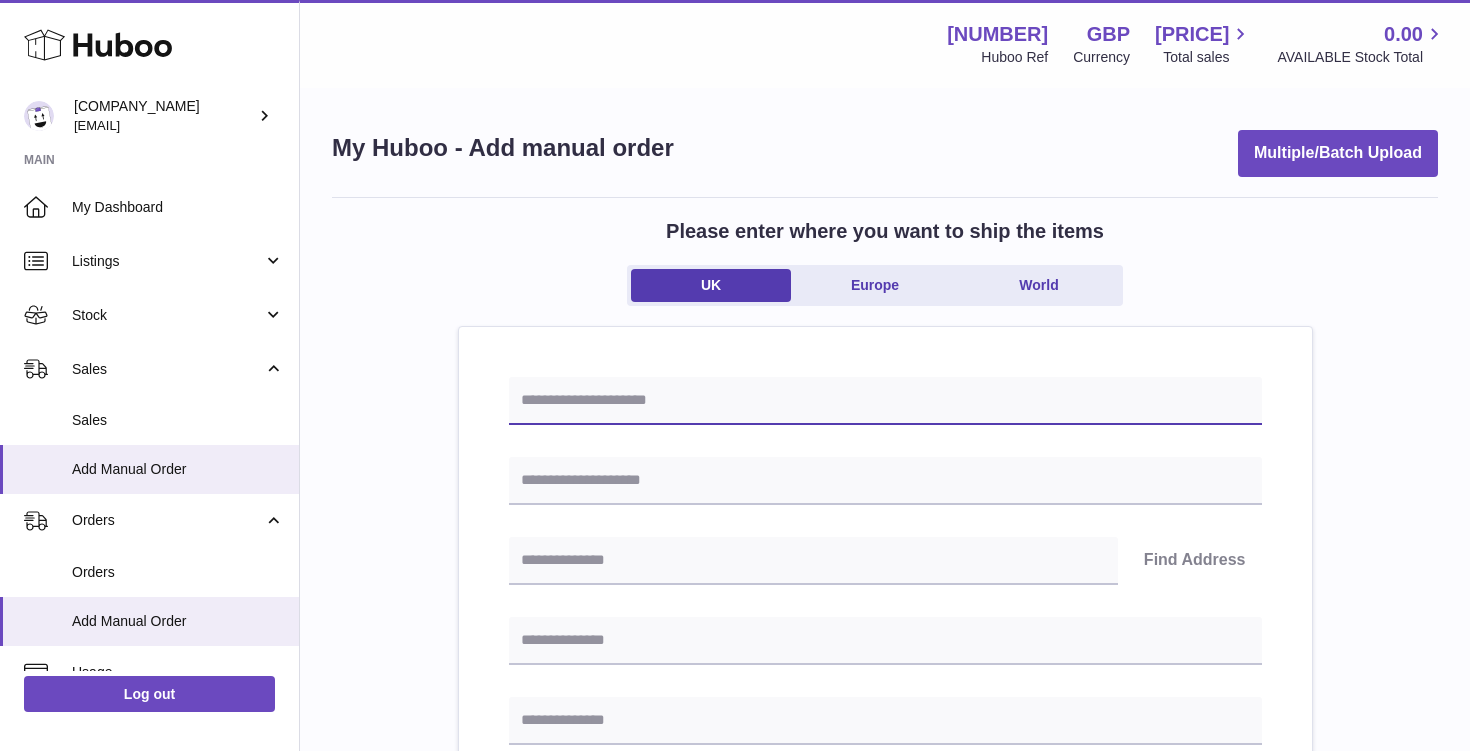 click at bounding box center (885, 401) 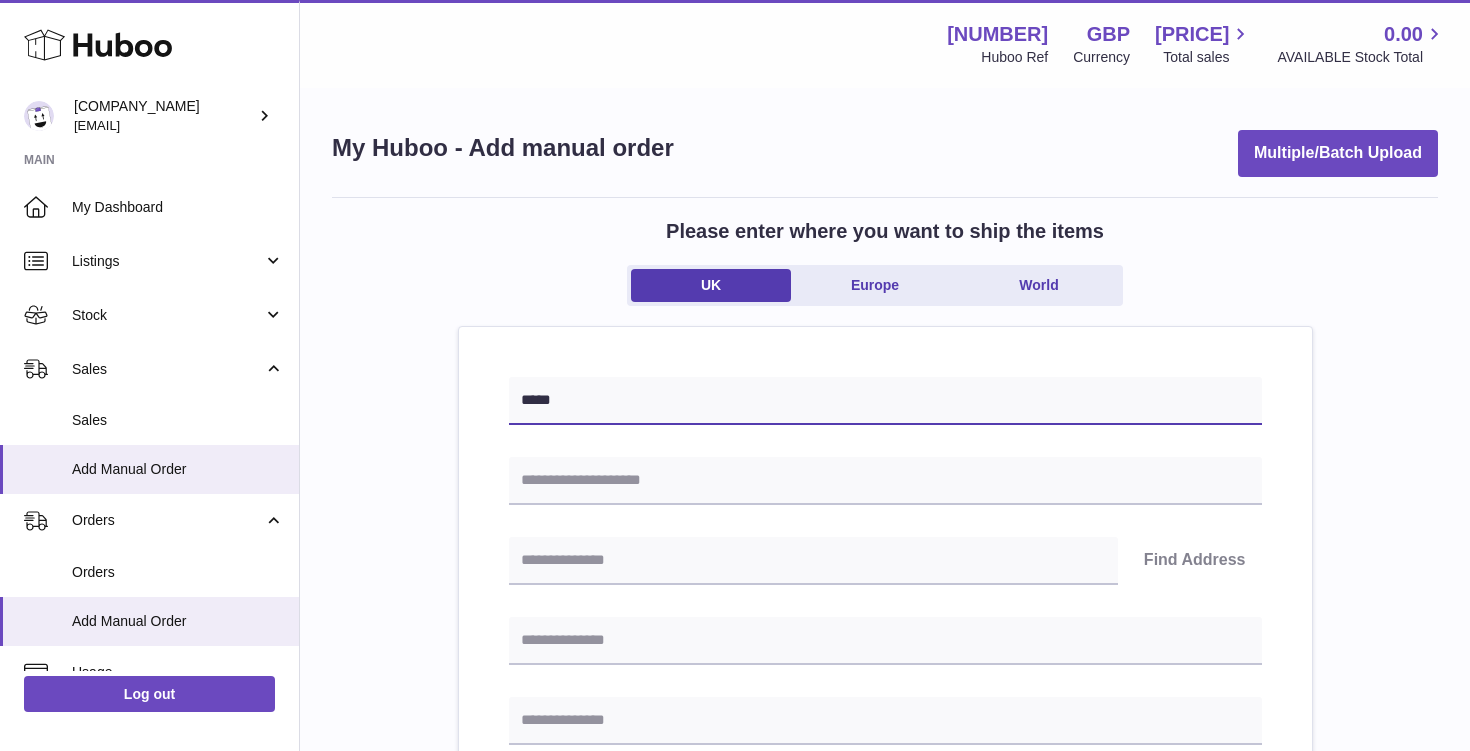 type on "*****" 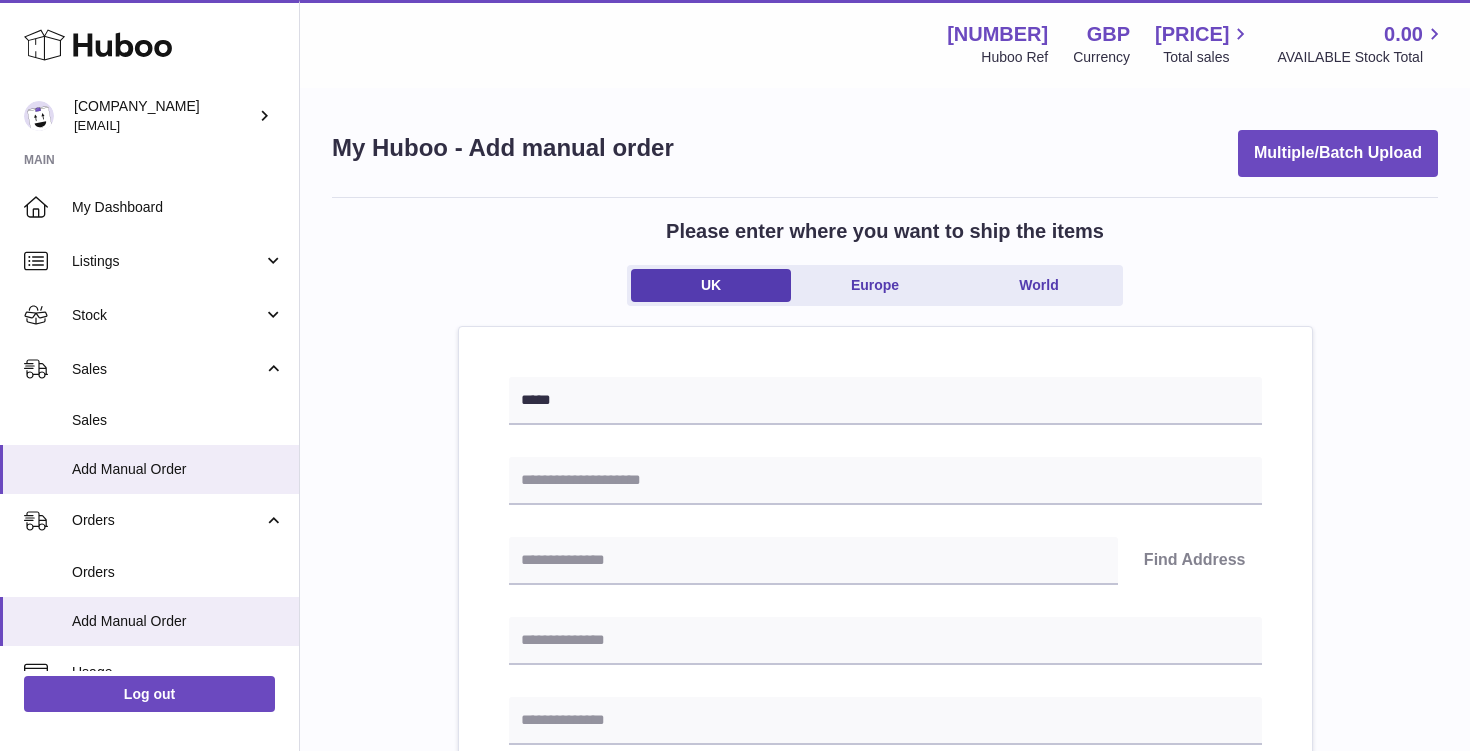click on "*****
Find Address
Please enter how you want to ship
Special Delivery by 1pm
Loading...
You require an order to be fulfilled which is going directly to another business or retailer rather than directly to a consumer. Please ensure you have contacted our customer service department for further information relating to any associated costs and (order completion) timescales, before proceeding.
Optional extra fields             Loading...       This will appear on the packing slip. e.g. 'Please contact us through Amazon'
B2C
Loading..." at bounding box center [885, 958] 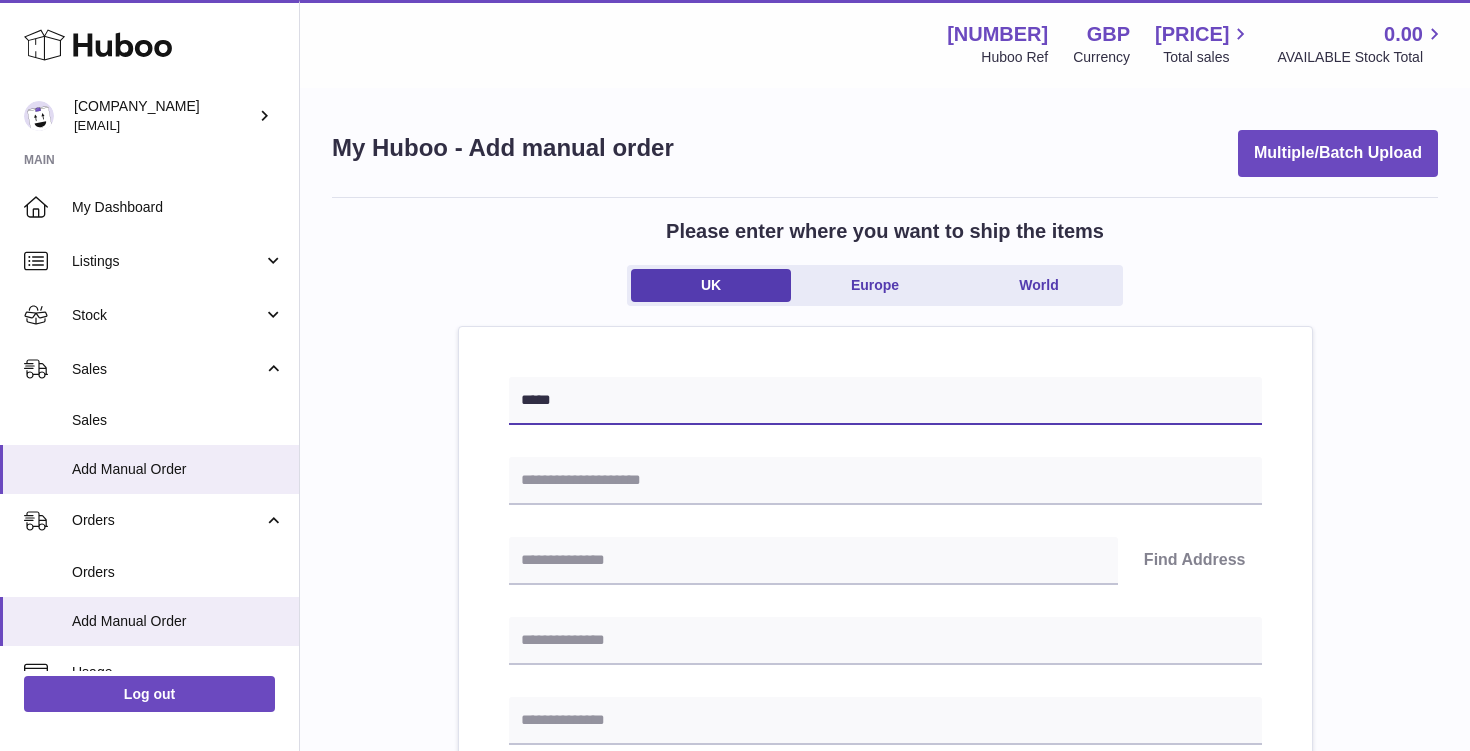 click on "*****" at bounding box center [885, 401] 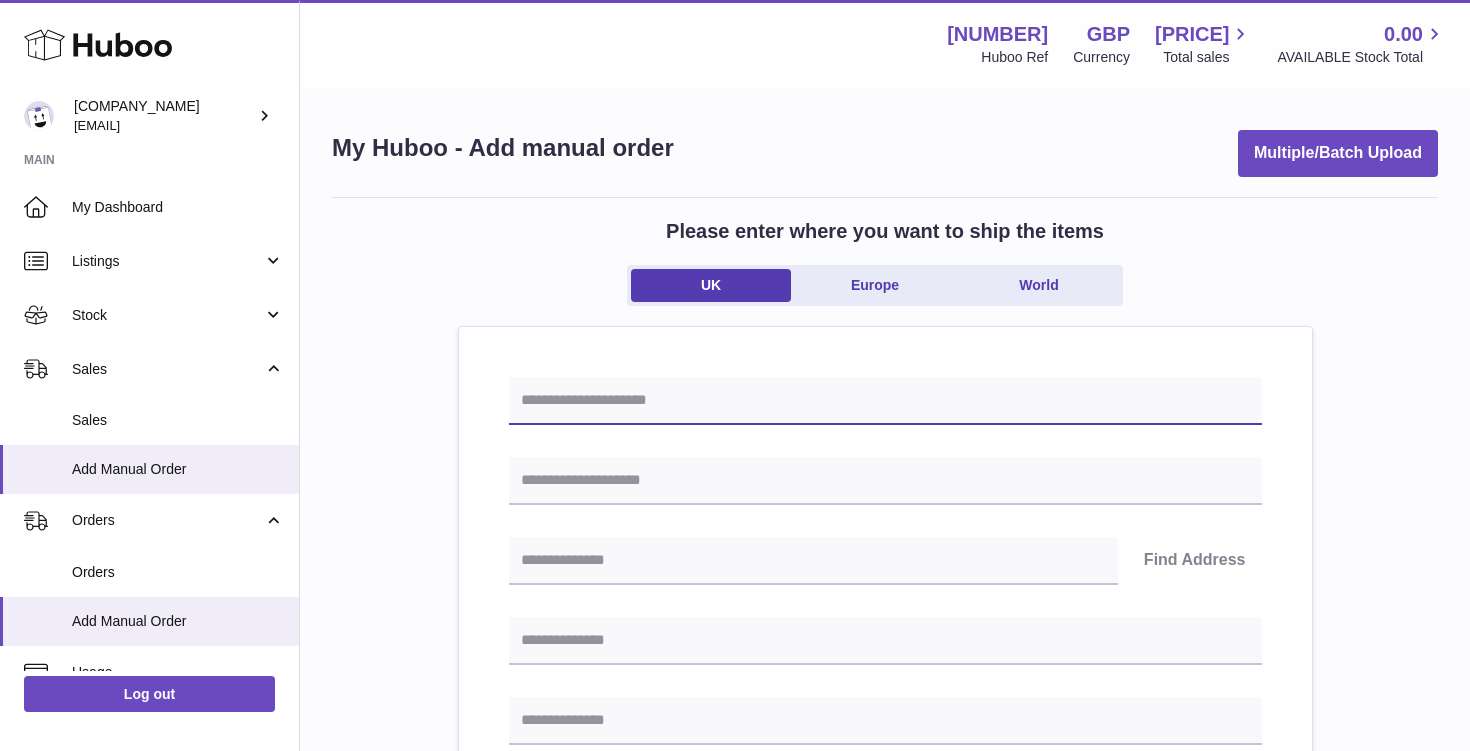 type 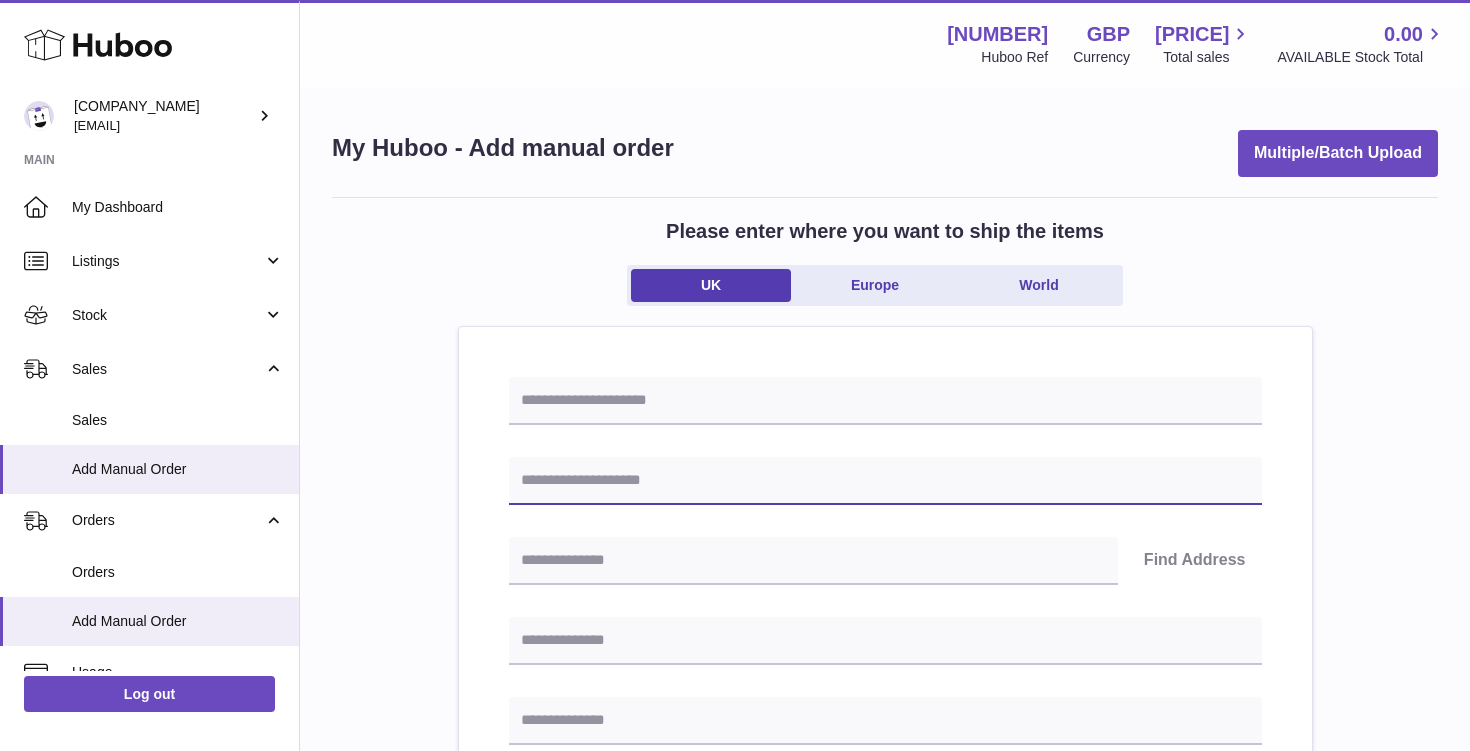 click at bounding box center (885, 481) 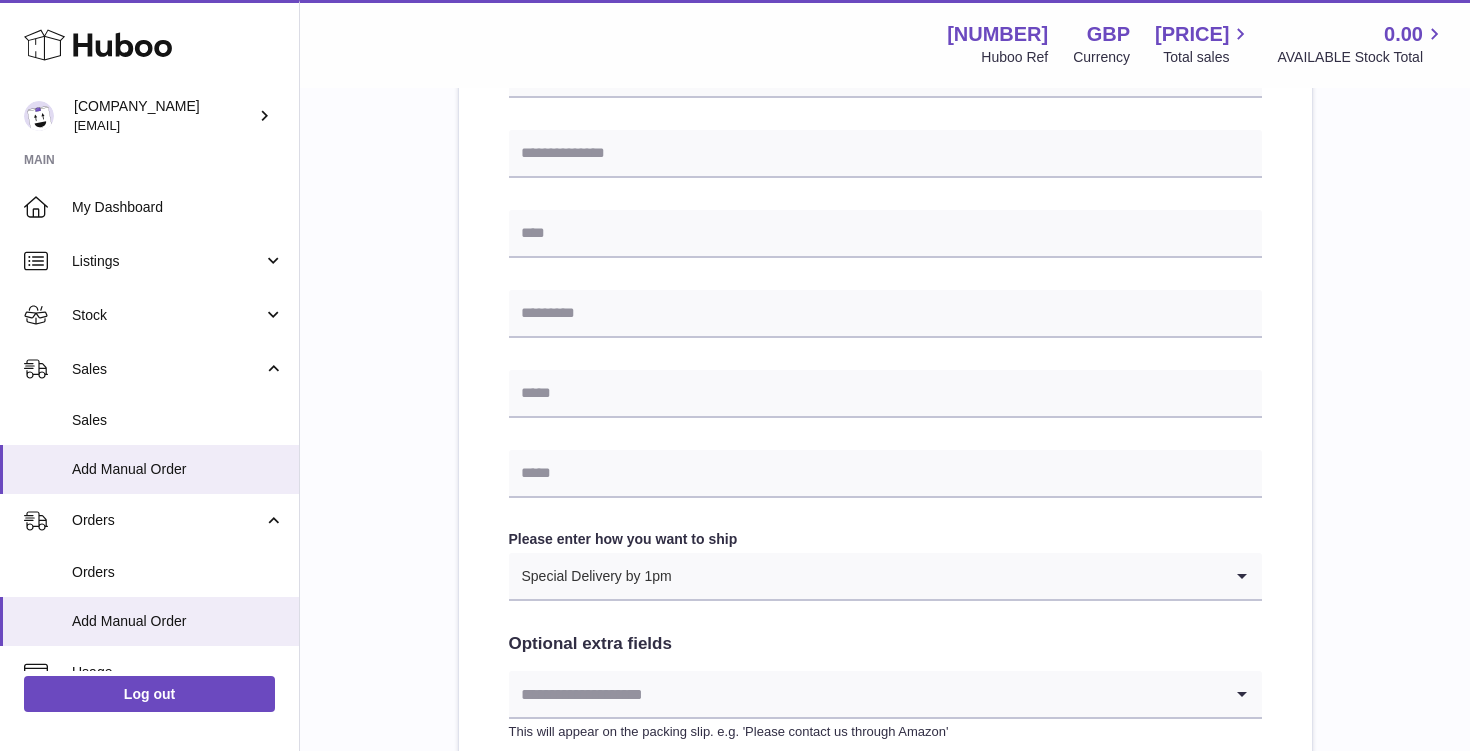 scroll, scrollTop: 657, scrollLeft: 0, axis: vertical 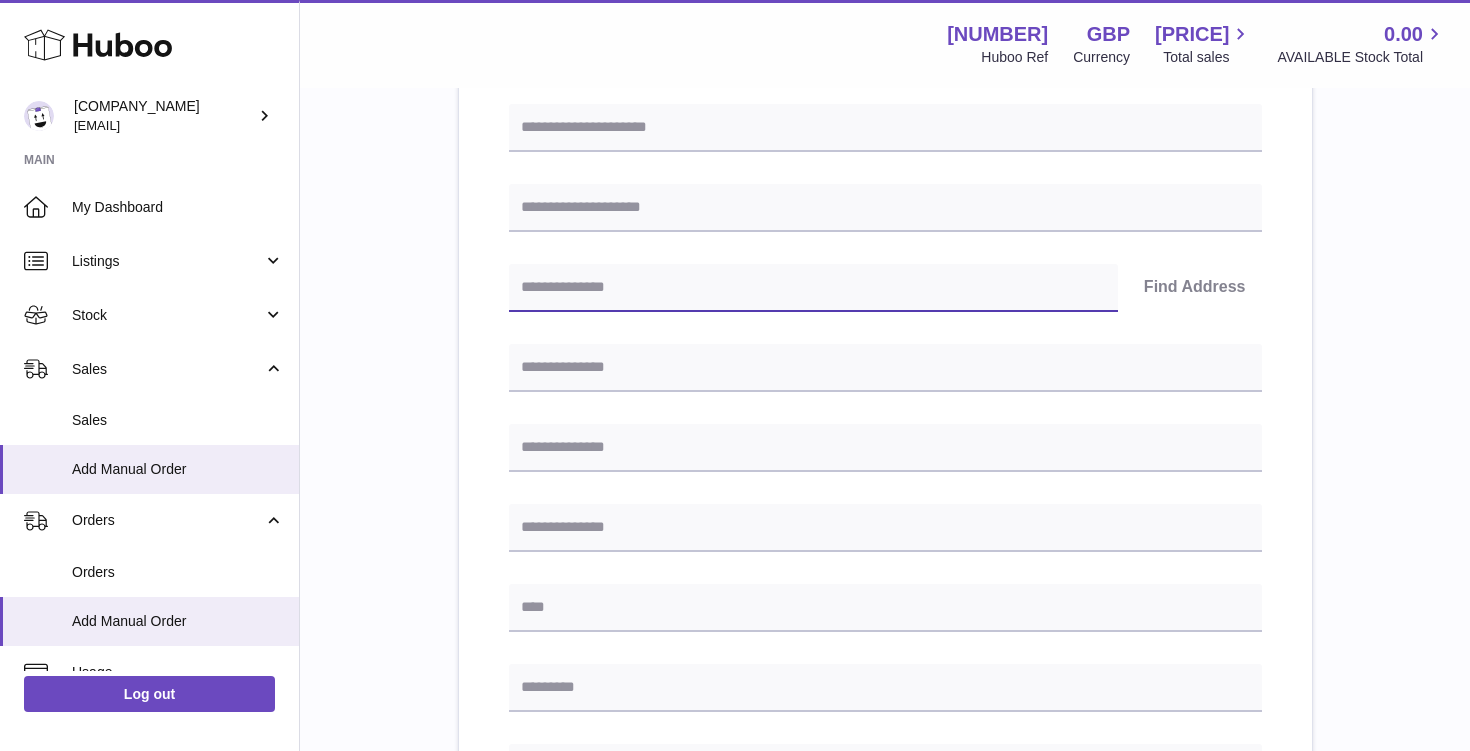 click at bounding box center (813, 288) 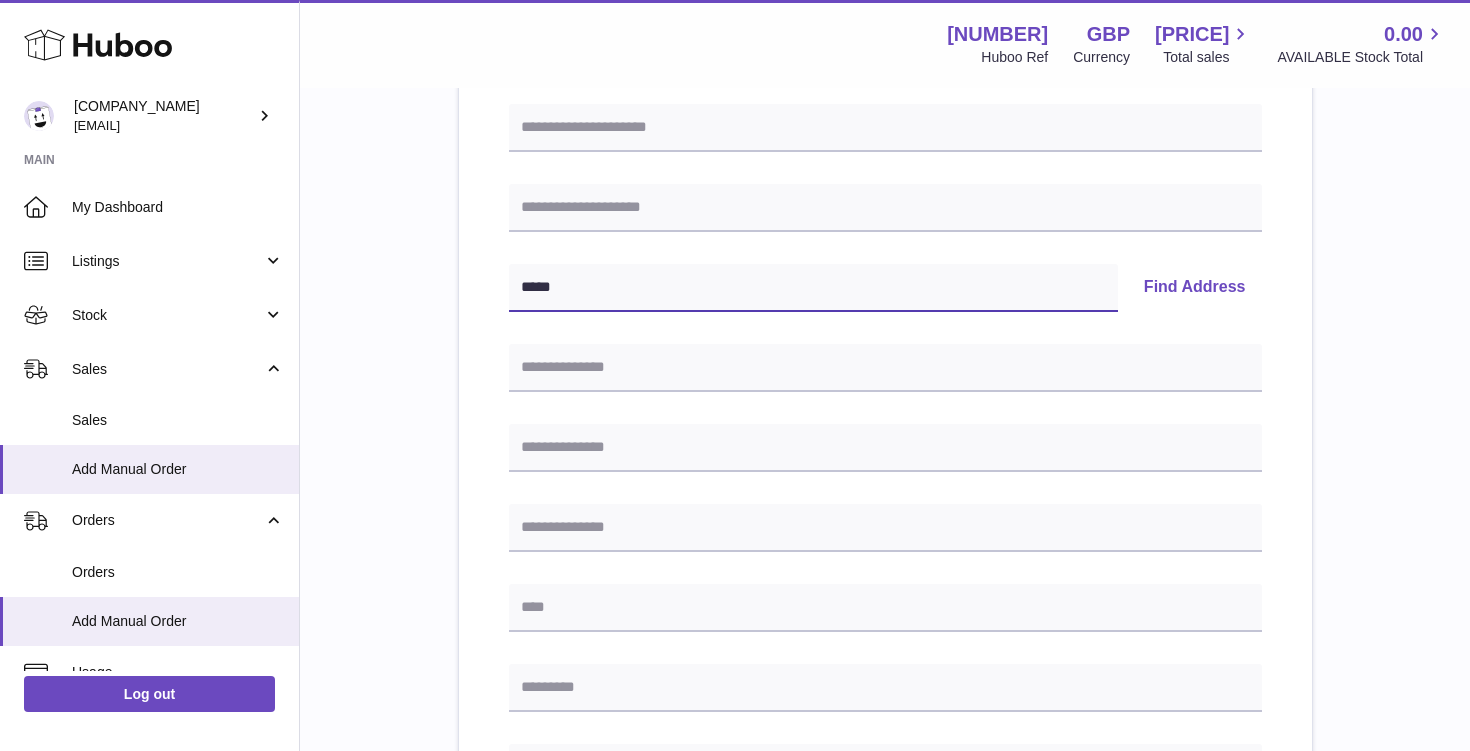 type on "*****" 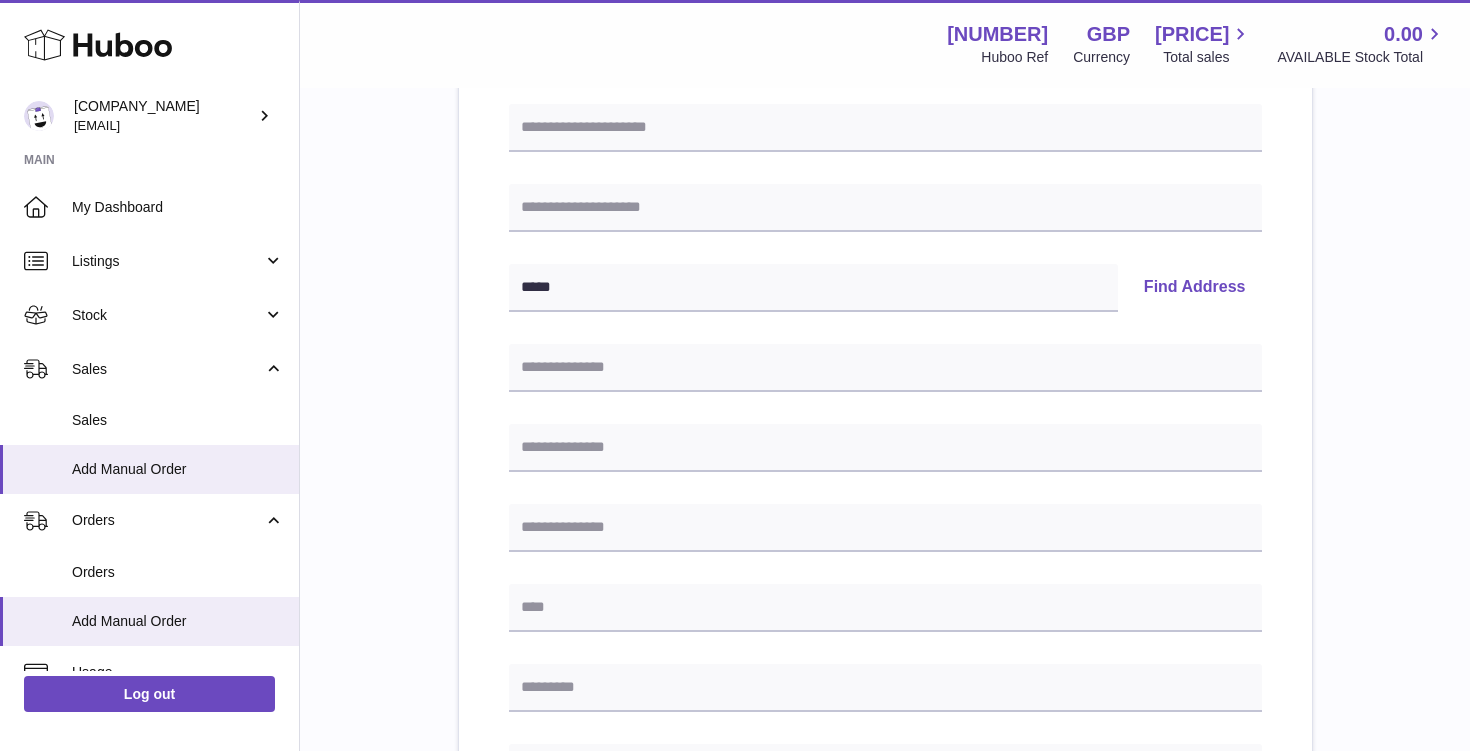 click on "Find Address" at bounding box center [1195, 288] 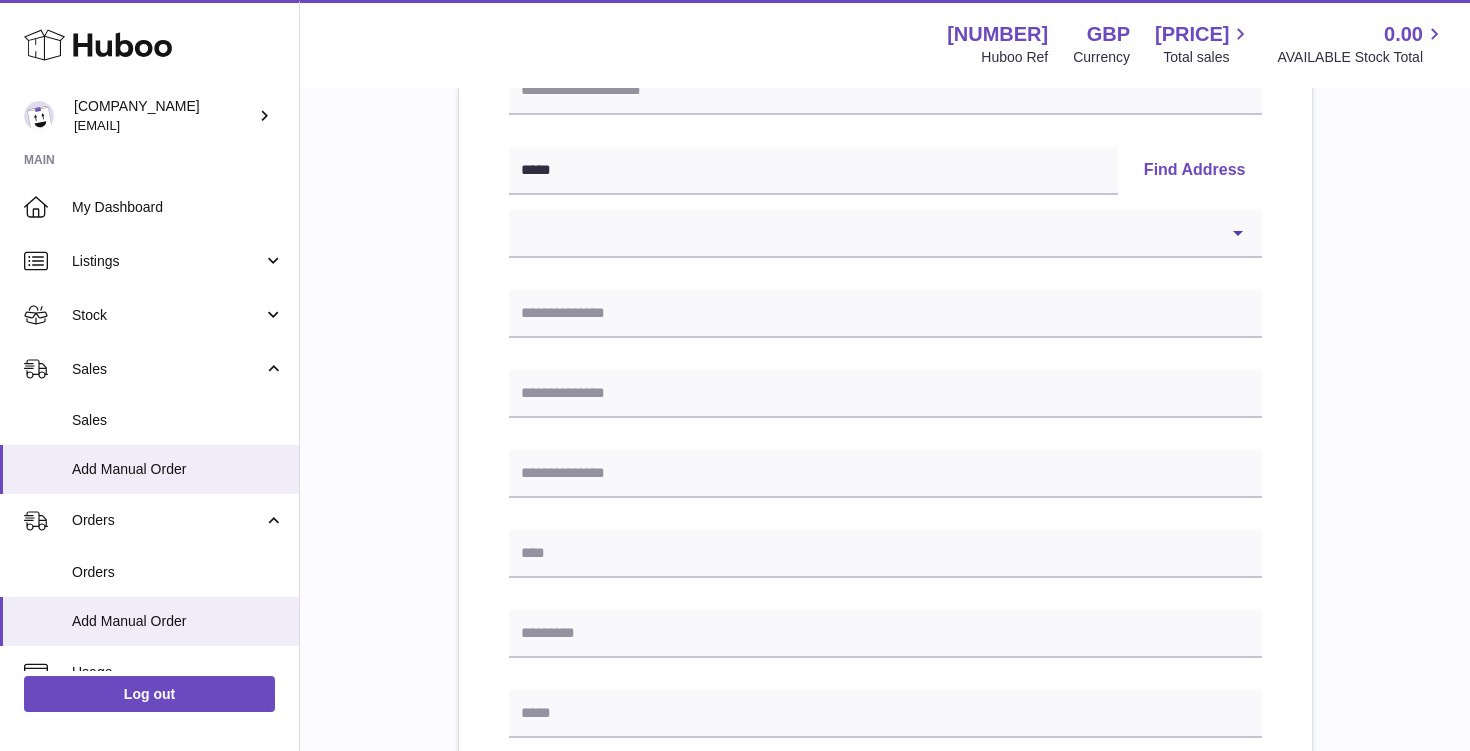 scroll, scrollTop: 383, scrollLeft: 0, axis: vertical 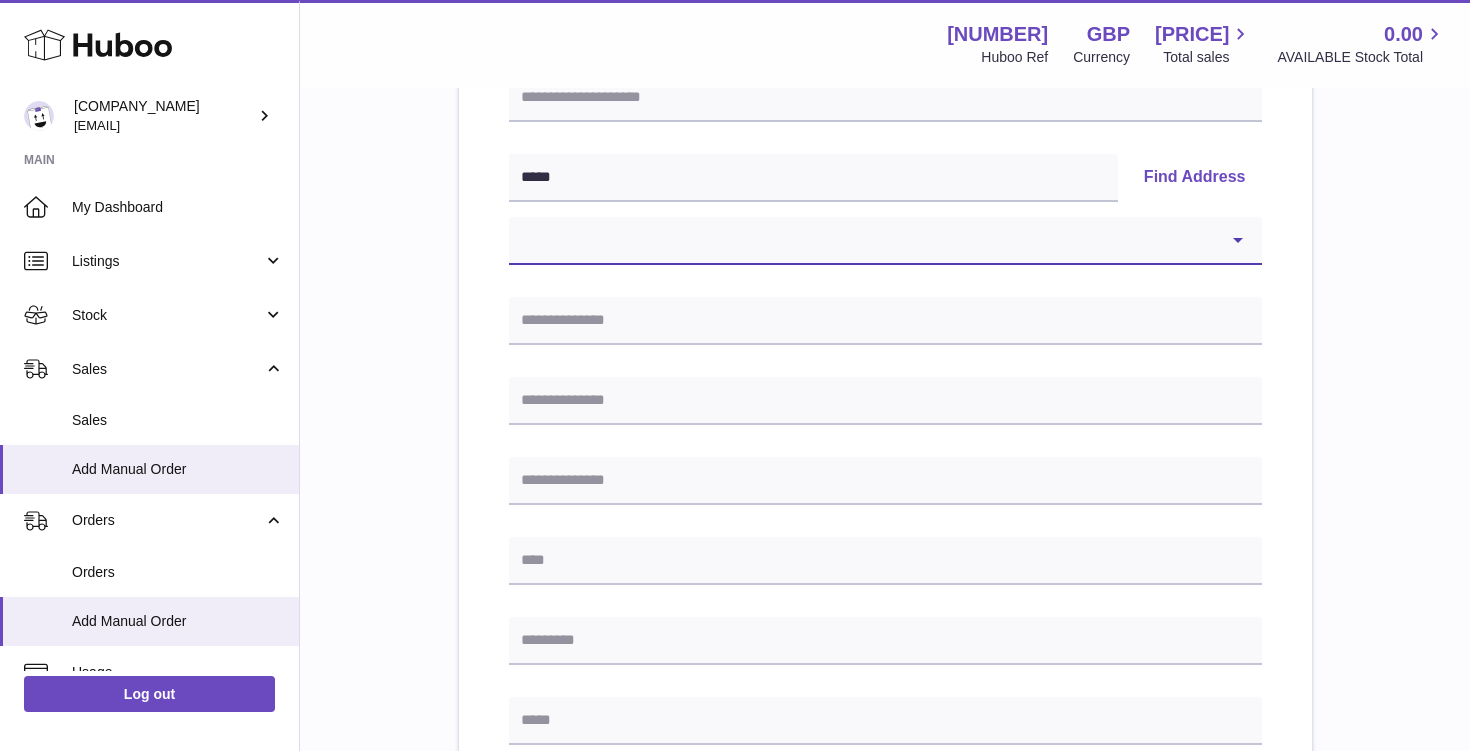 click on "**********" at bounding box center (885, 241) 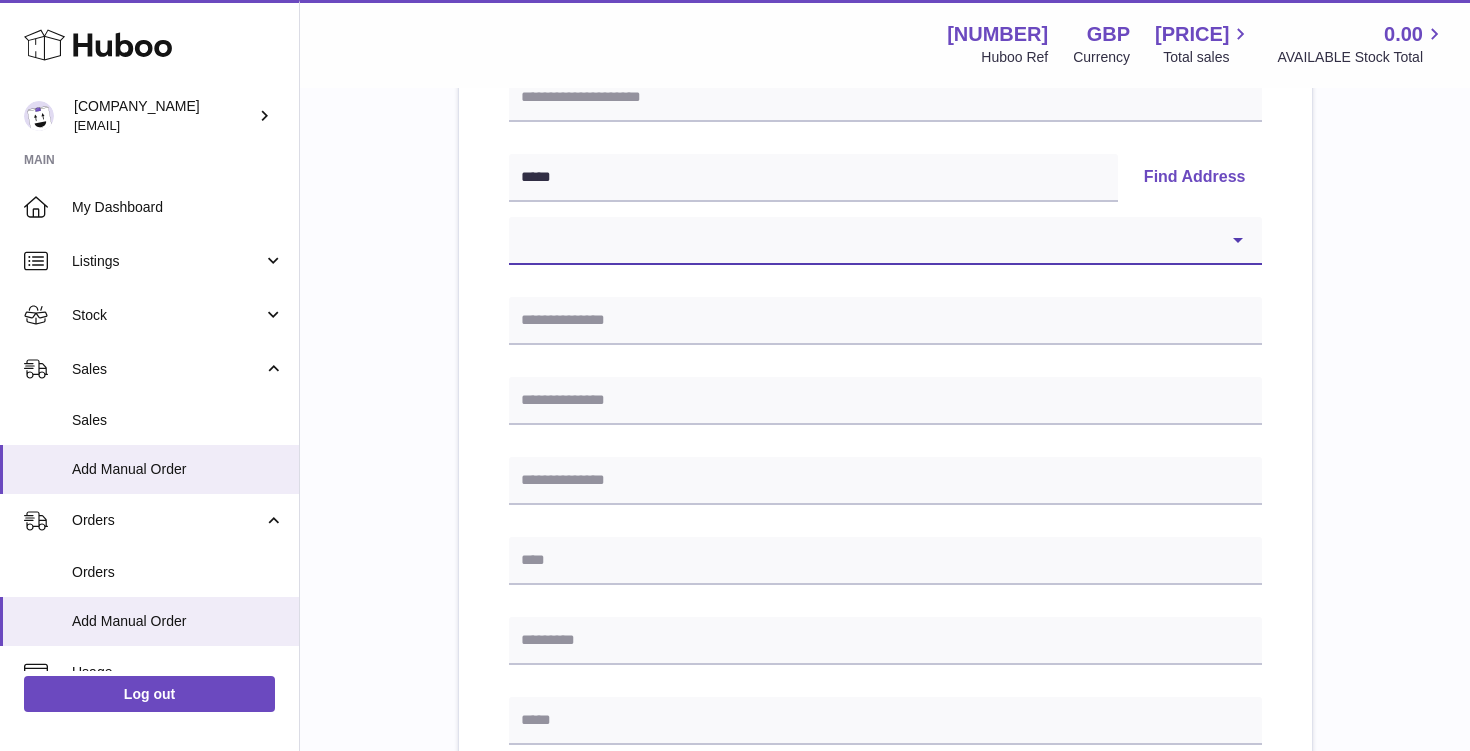 select on "**" 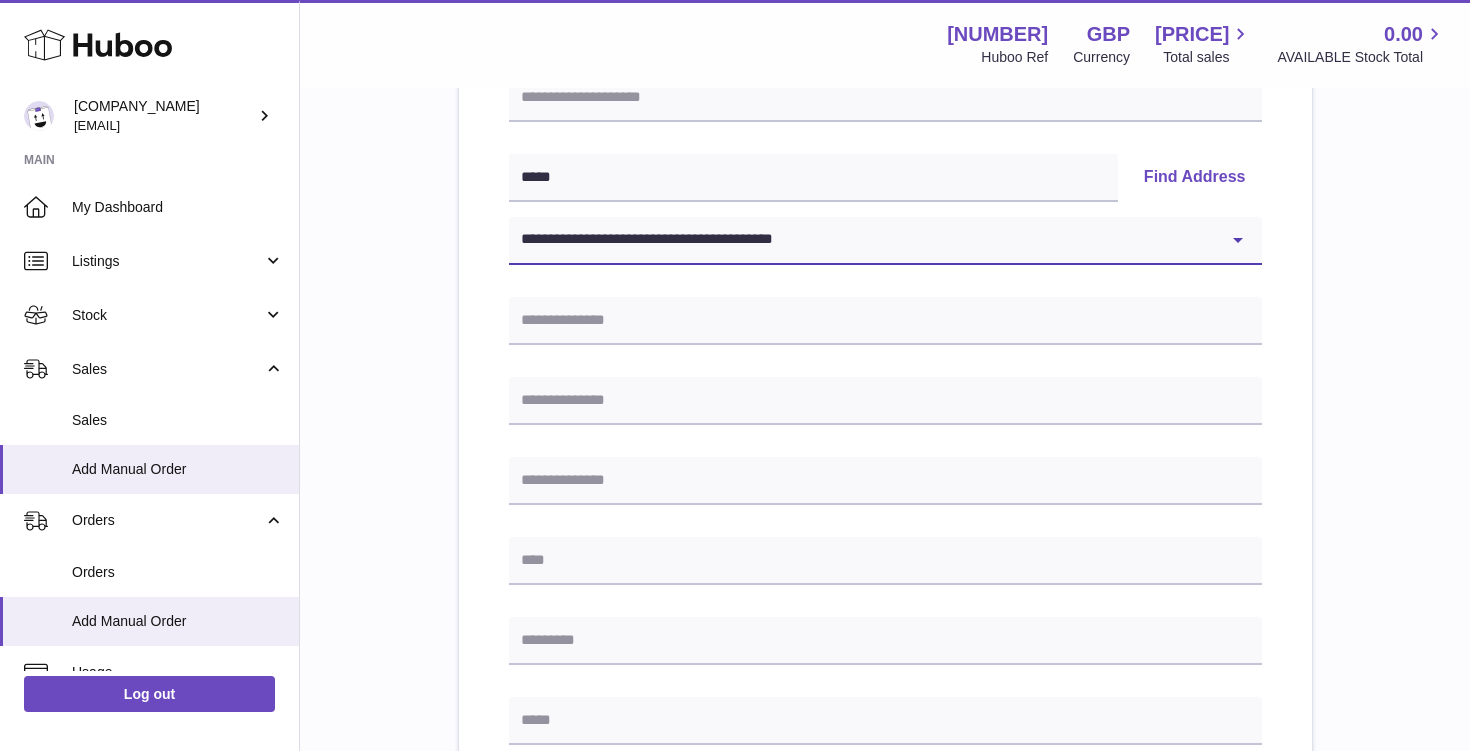 type on "**********" 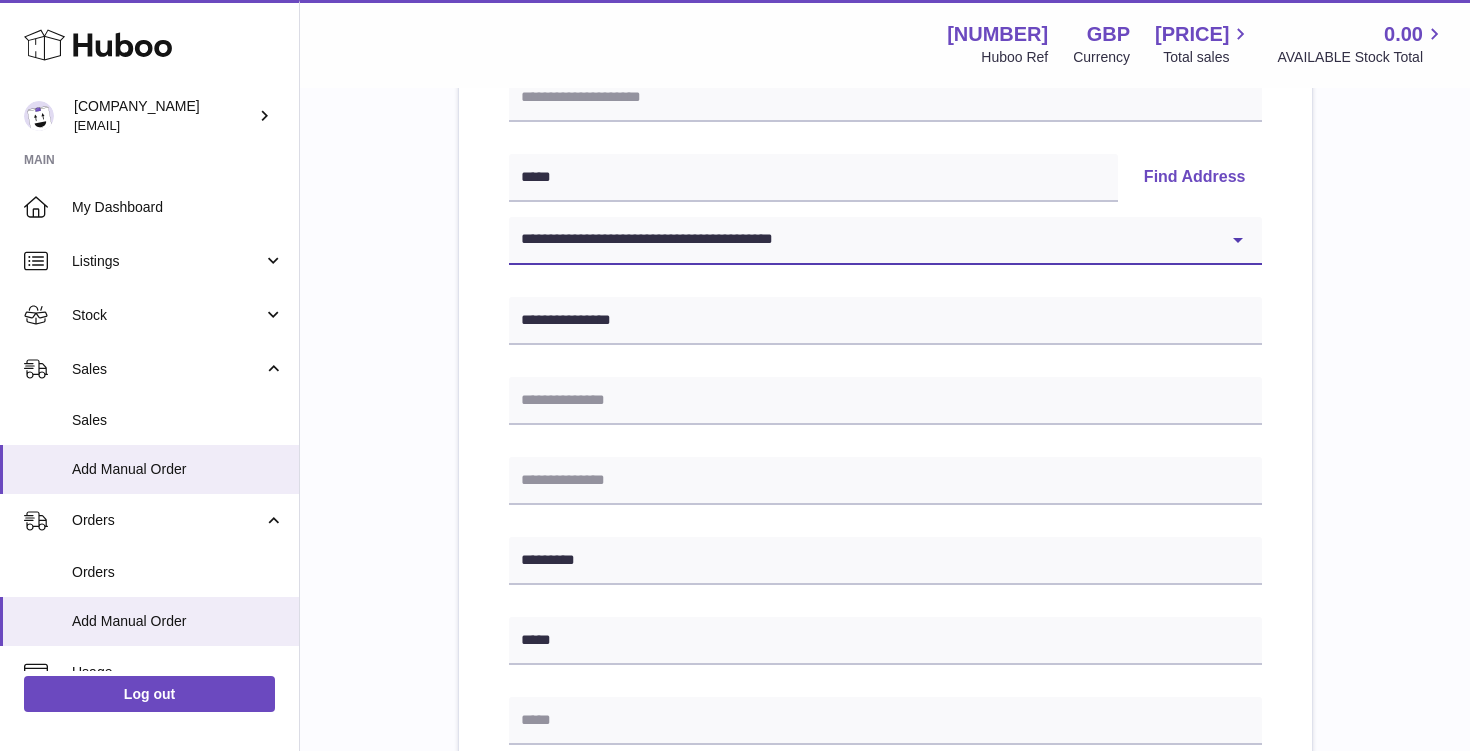 click on "**********" at bounding box center (885, 241) 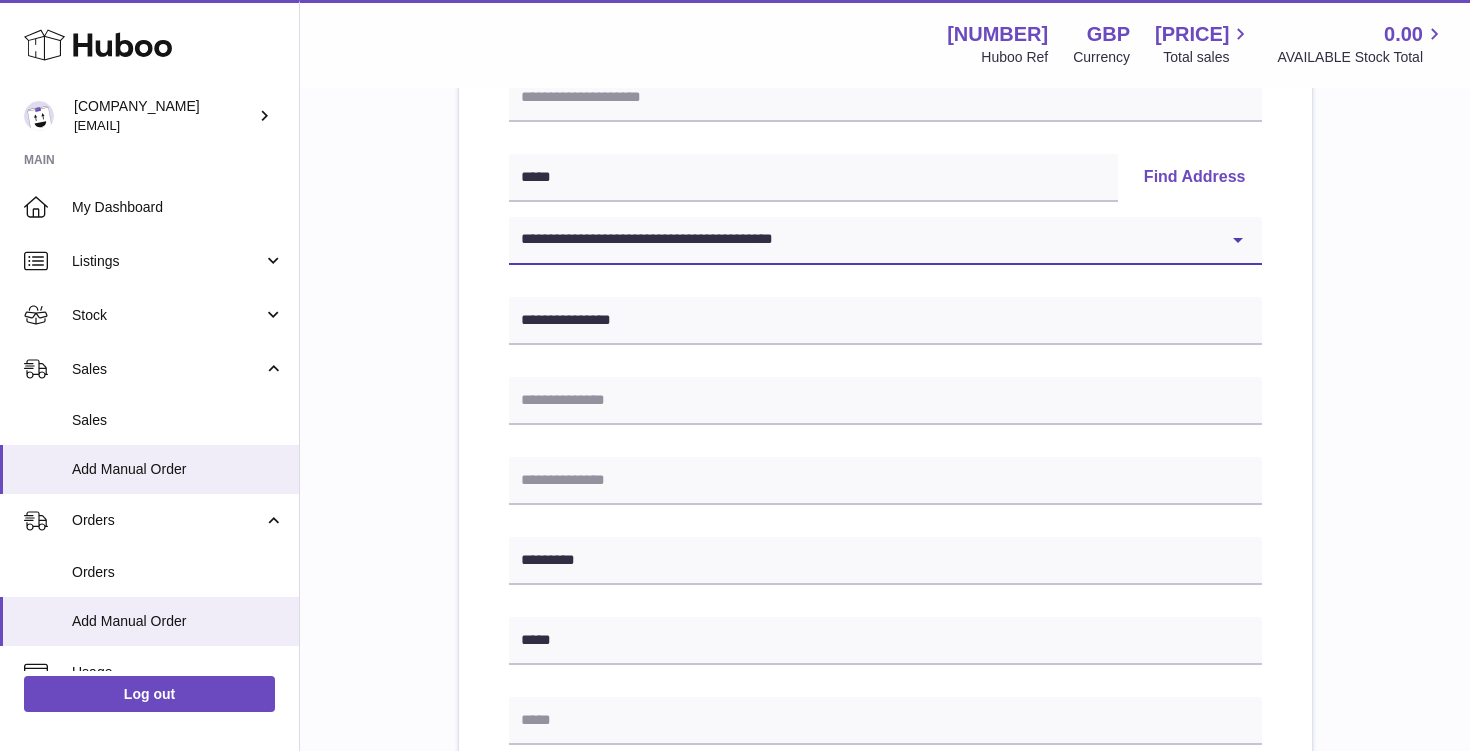 select on "**" 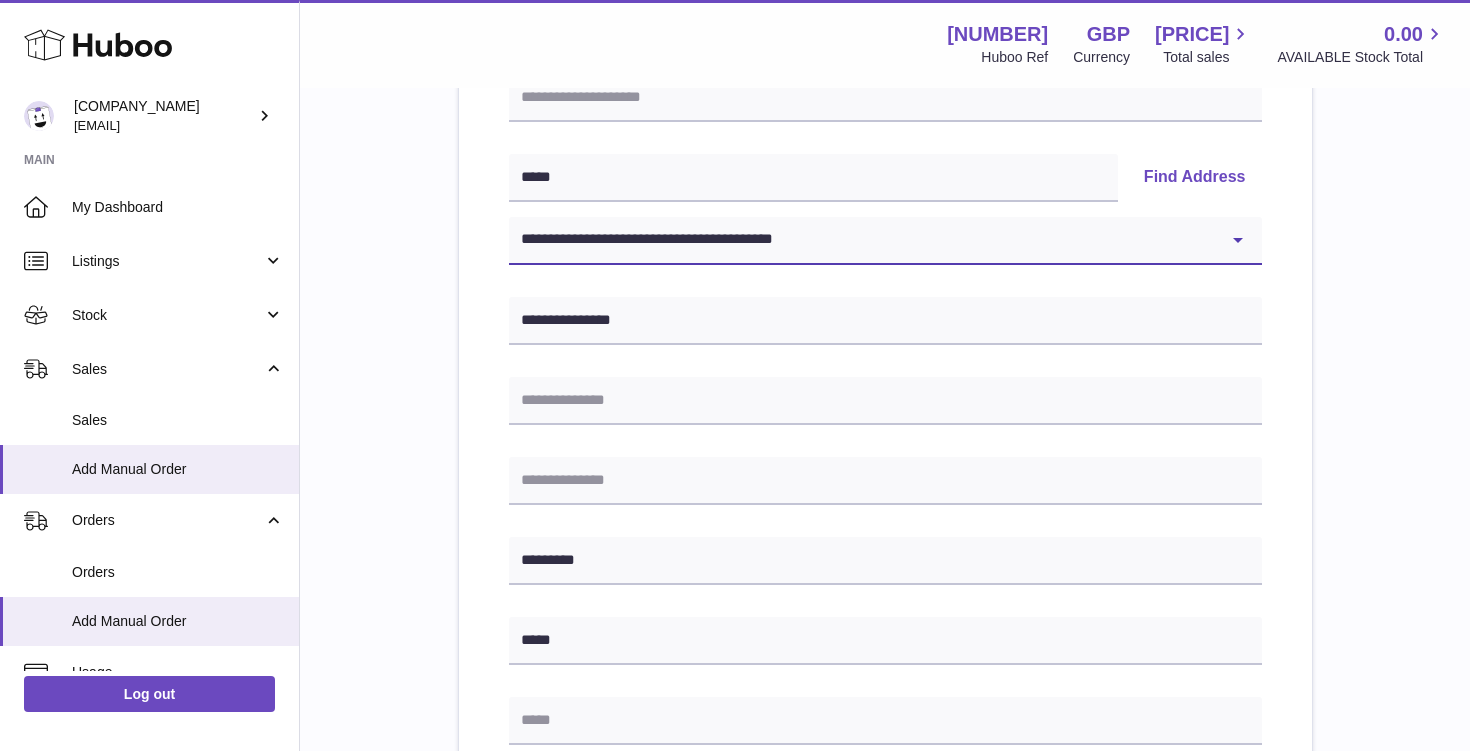 type on "**********" 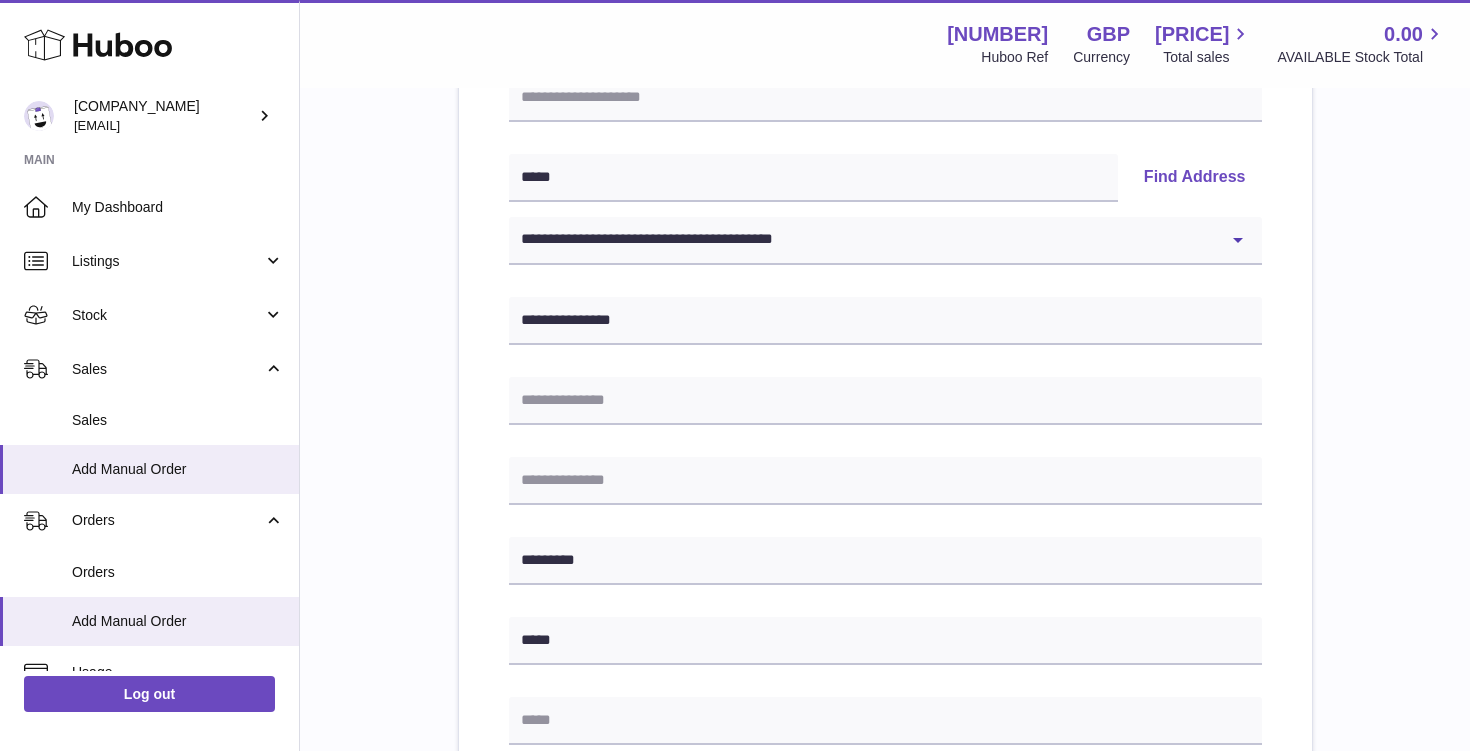 click on "Menu   Huboo     11121   Huboo Ref    GBP   Currency   19.76     Total sales   0.00     AVAILABLE Stock Total" at bounding box center (885, 44) 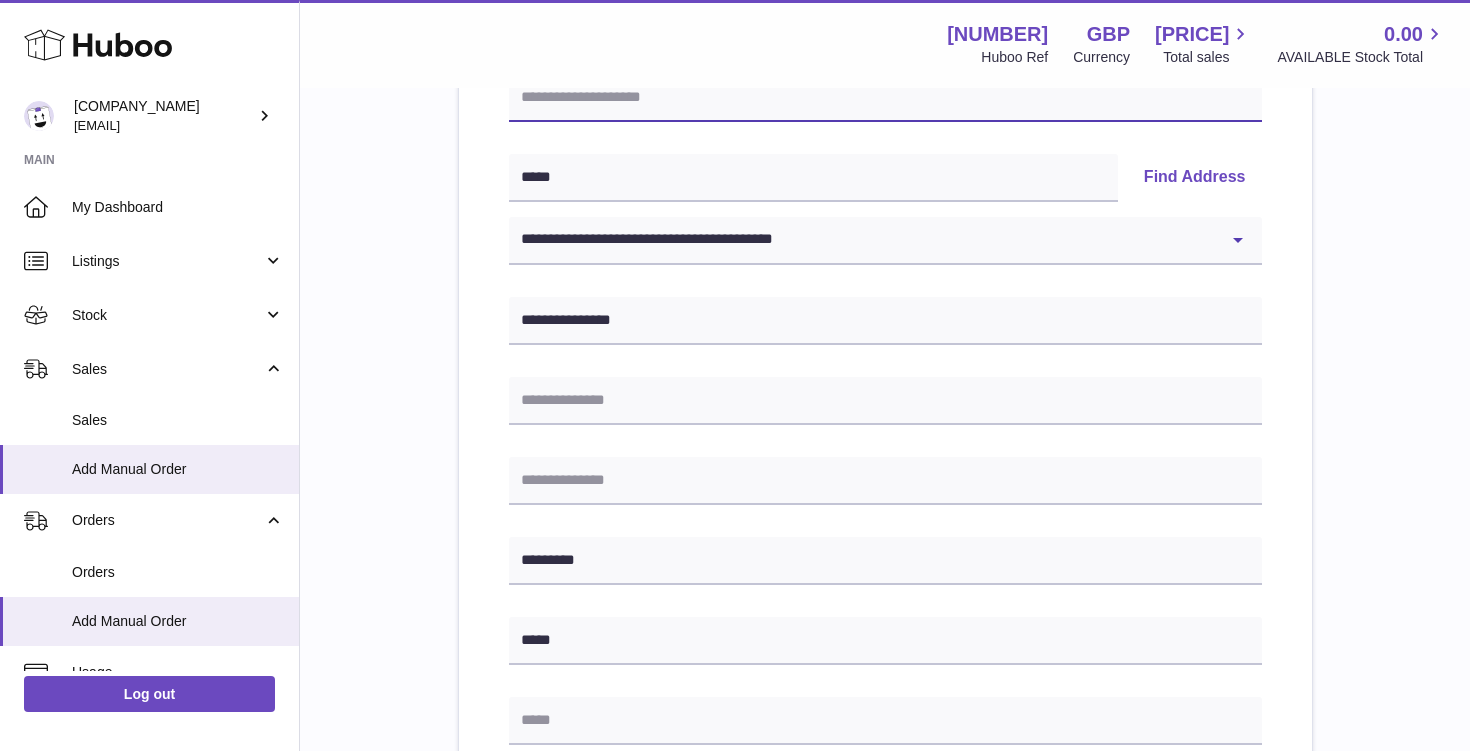 click at bounding box center (885, 98) 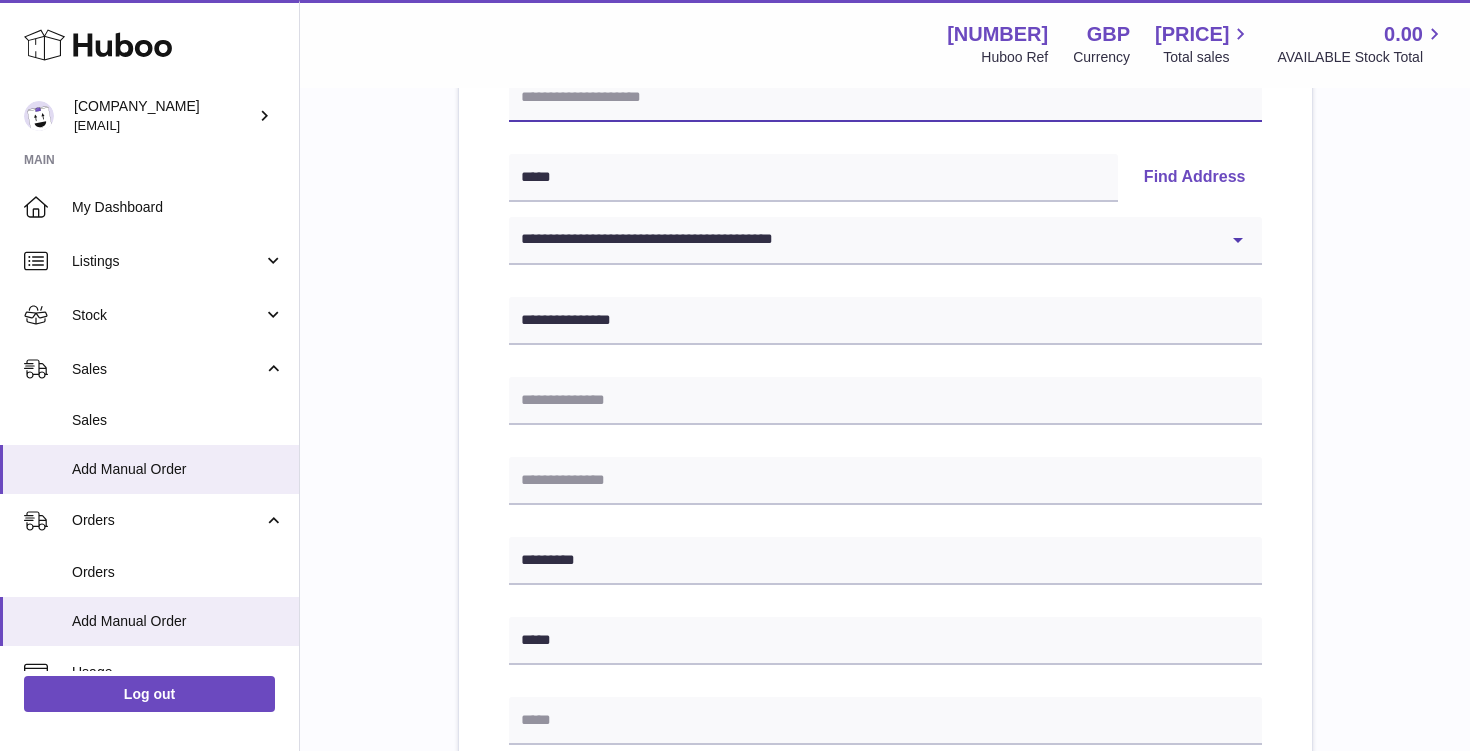 paste on "**********" 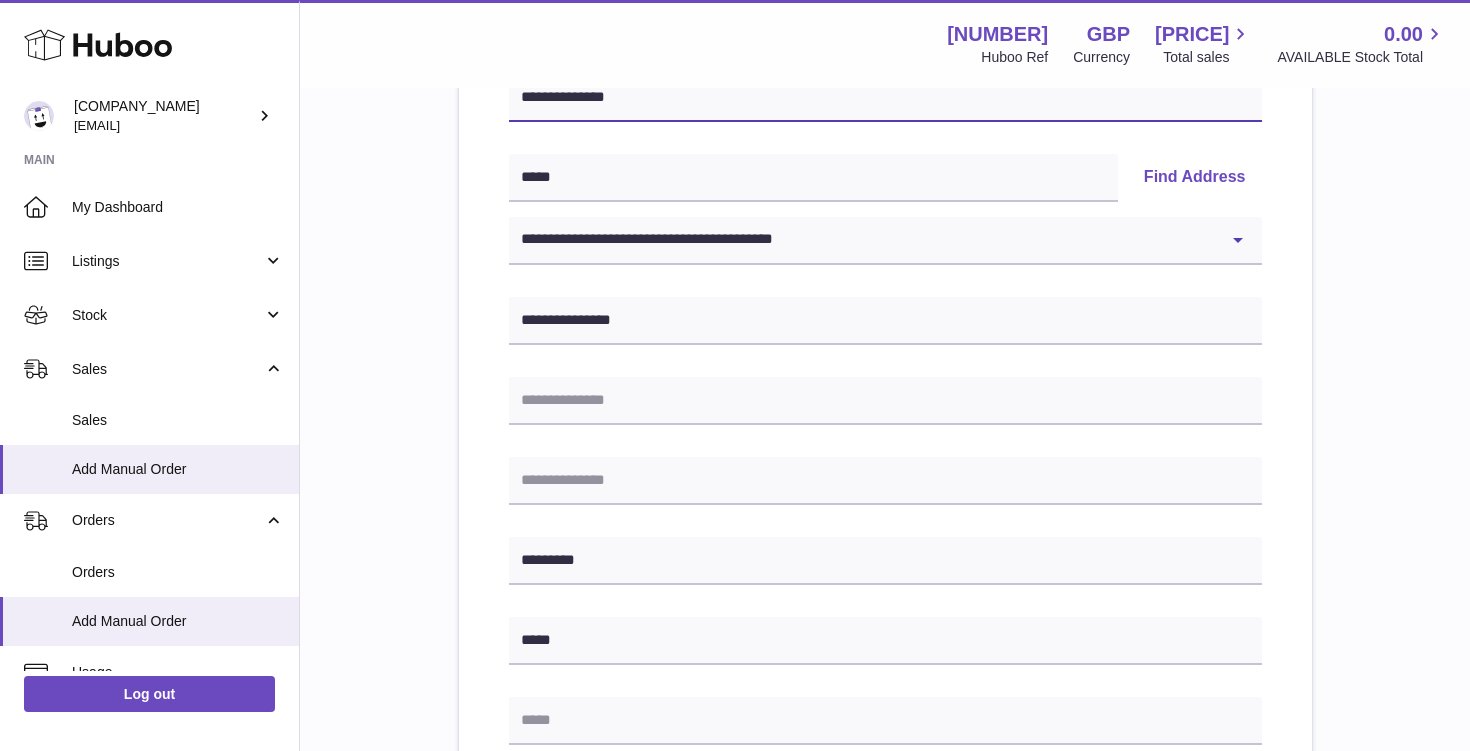 type on "**********" 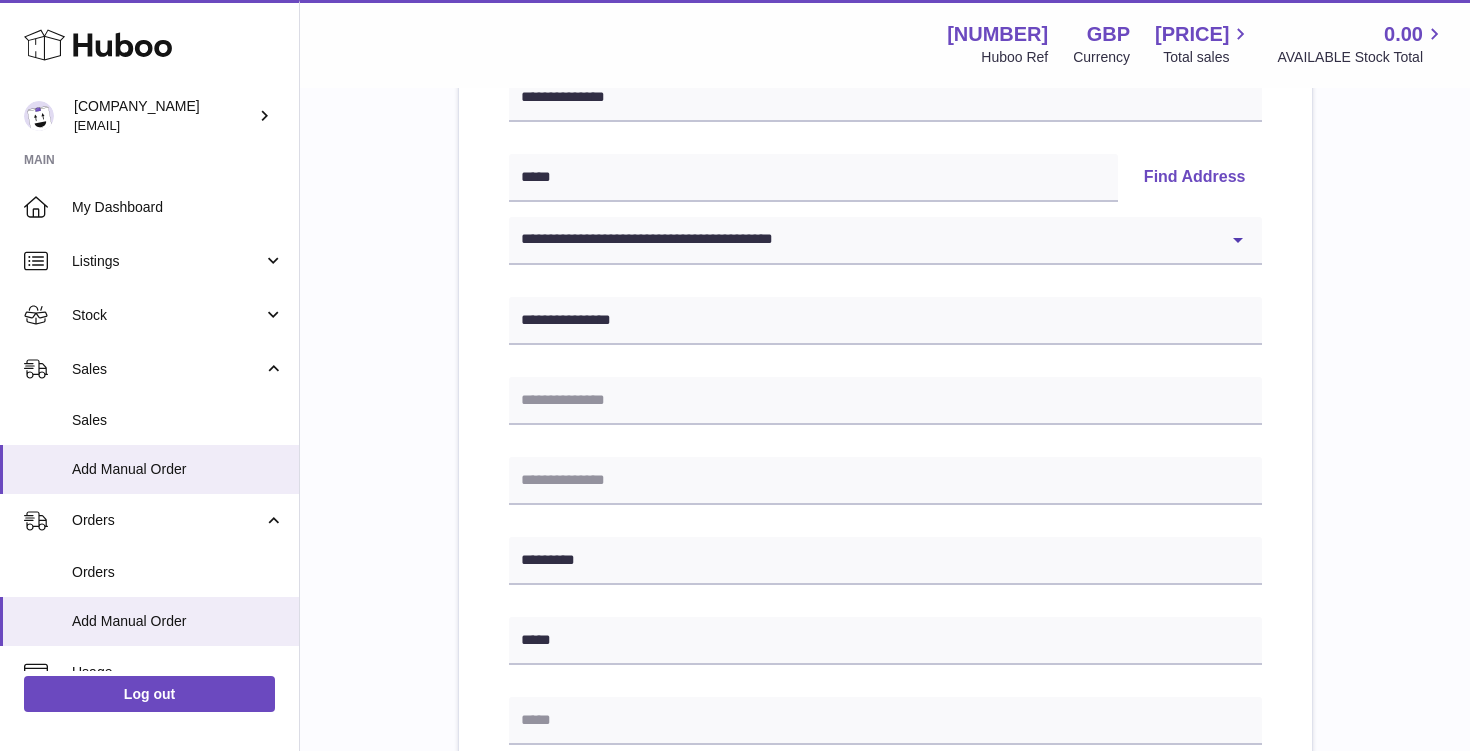 click on "**********" at bounding box center [885, 542] 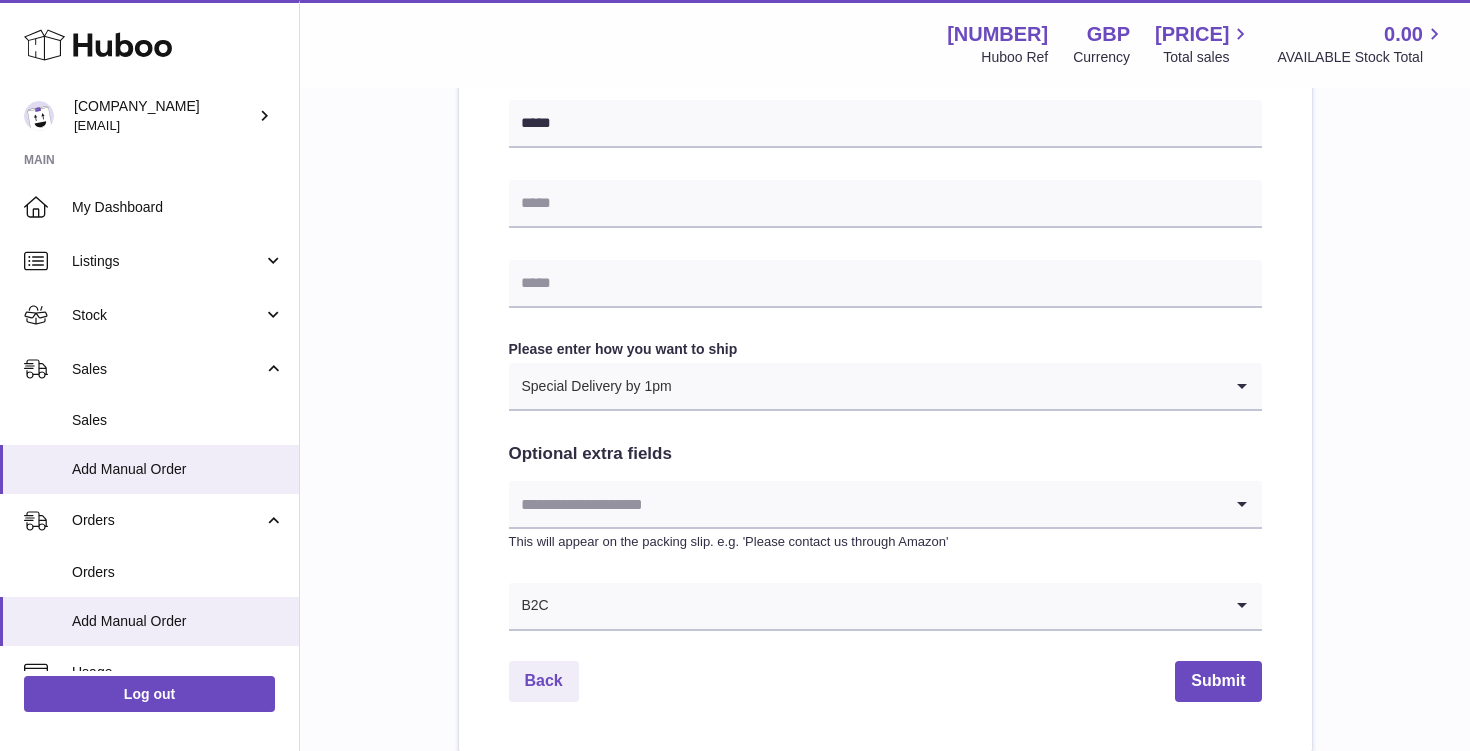 scroll, scrollTop: 903, scrollLeft: 0, axis: vertical 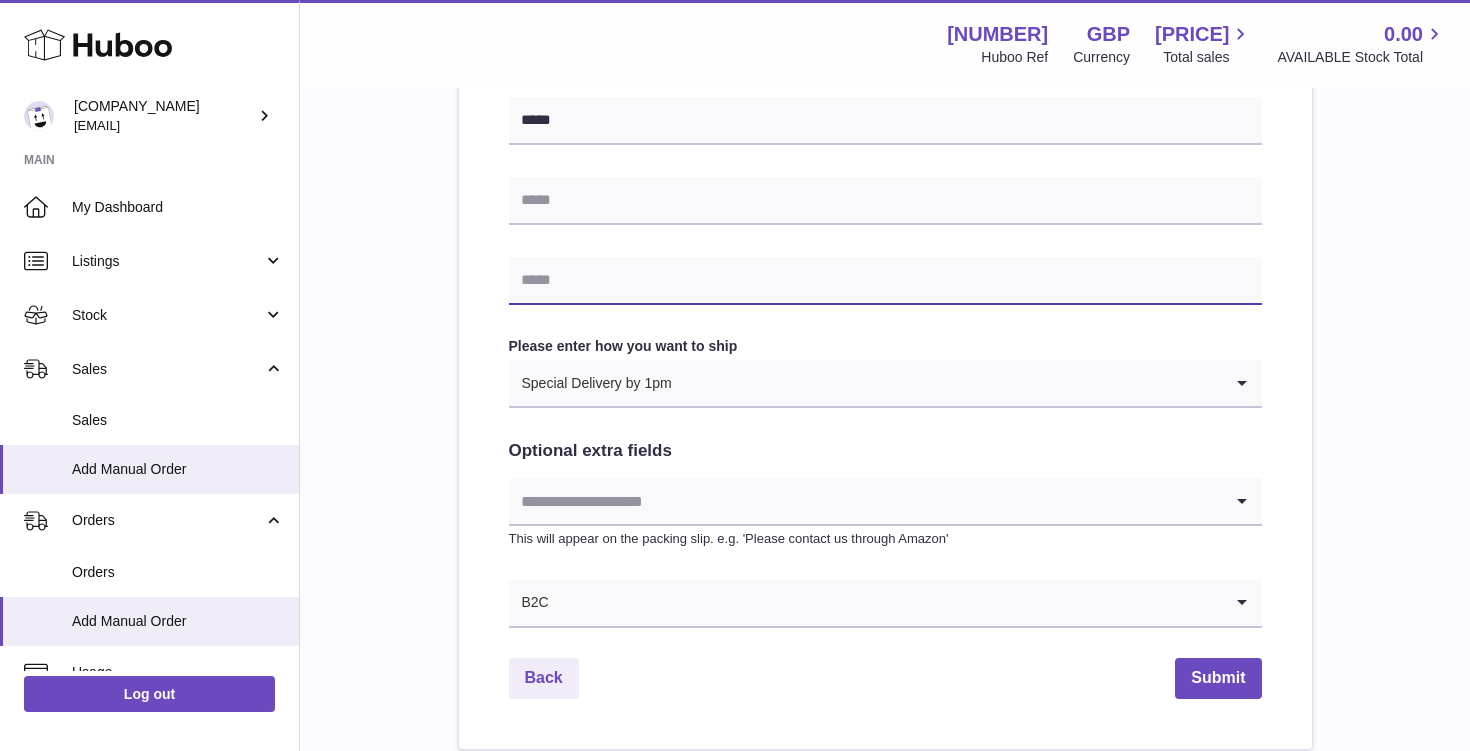 click at bounding box center (885, 281) 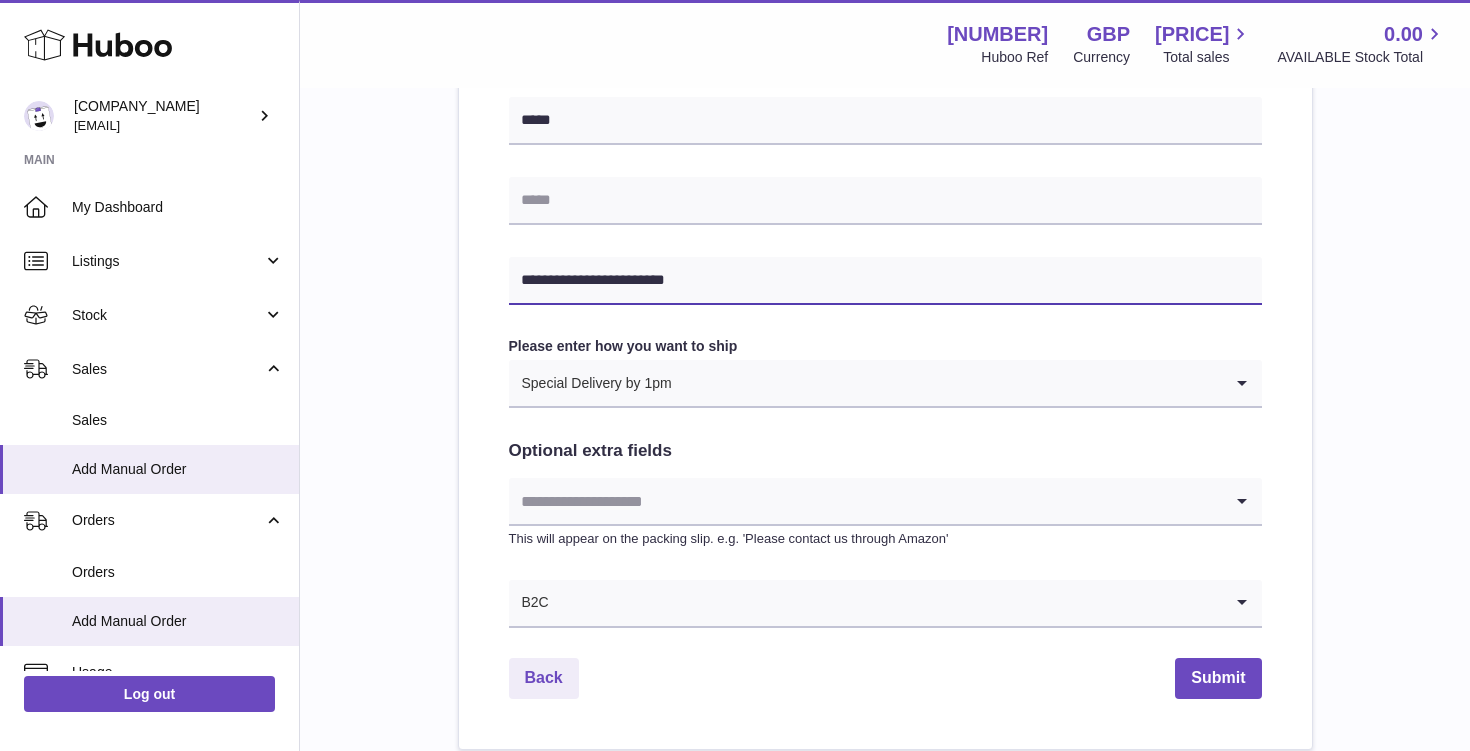 type on "**********" 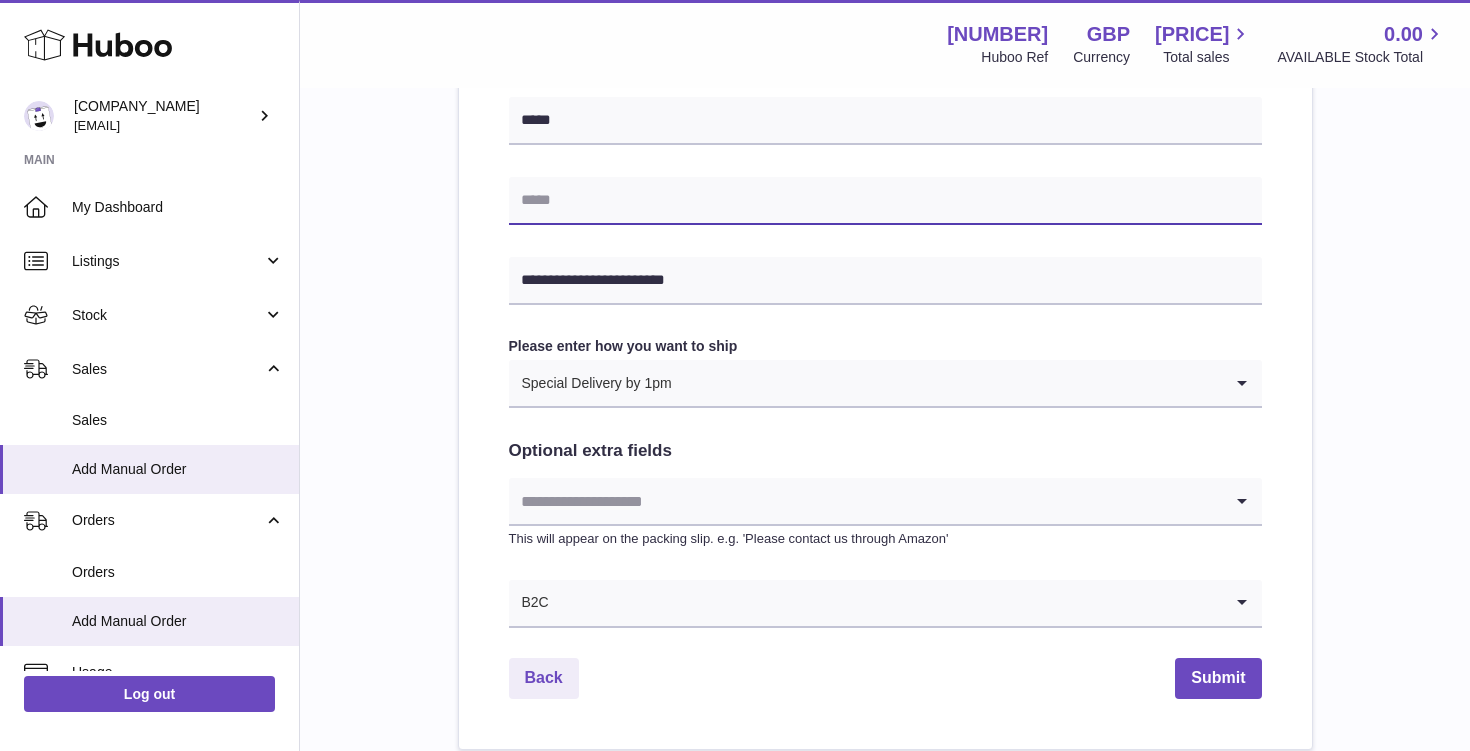 click at bounding box center [885, 201] 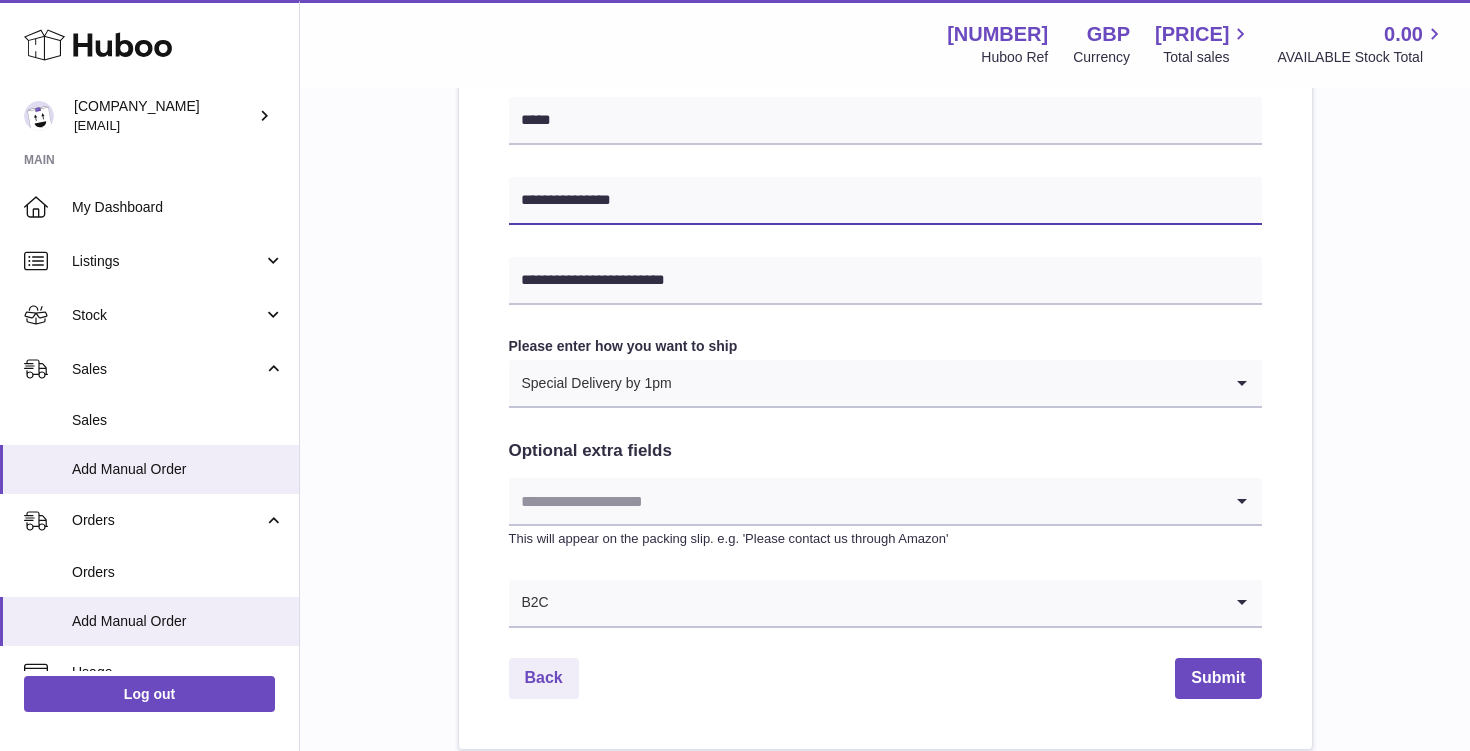 type on "**********" 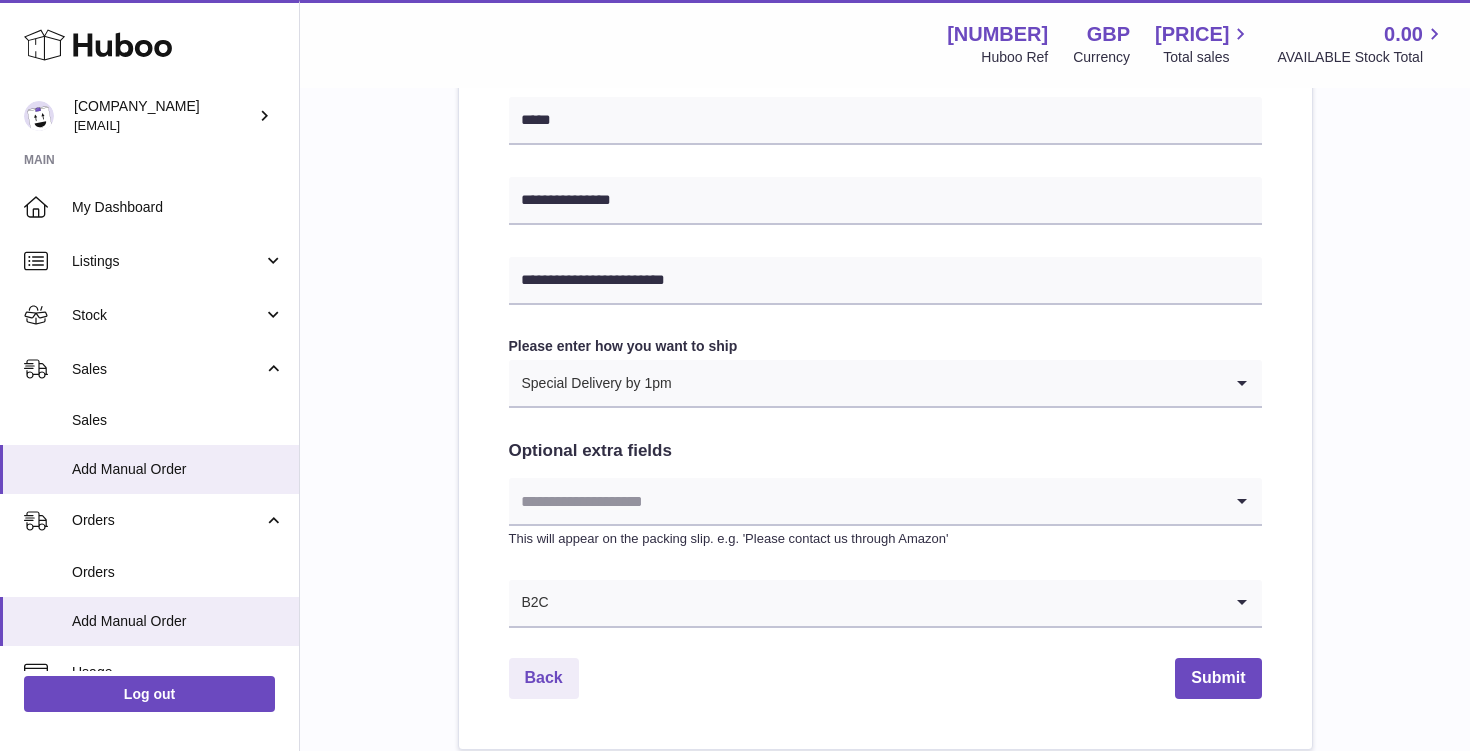 click on "**********" at bounding box center (885, 22) 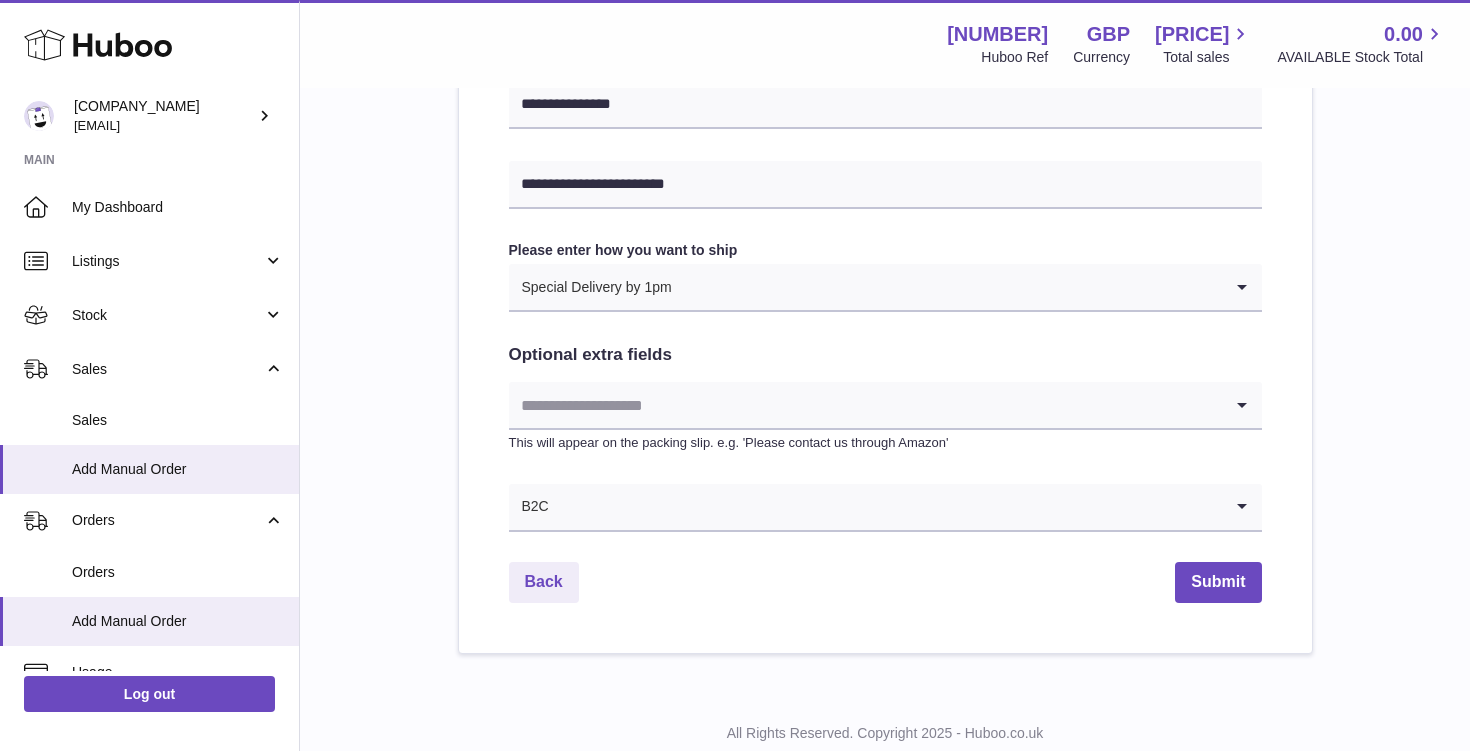 scroll, scrollTop: 998, scrollLeft: 0, axis: vertical 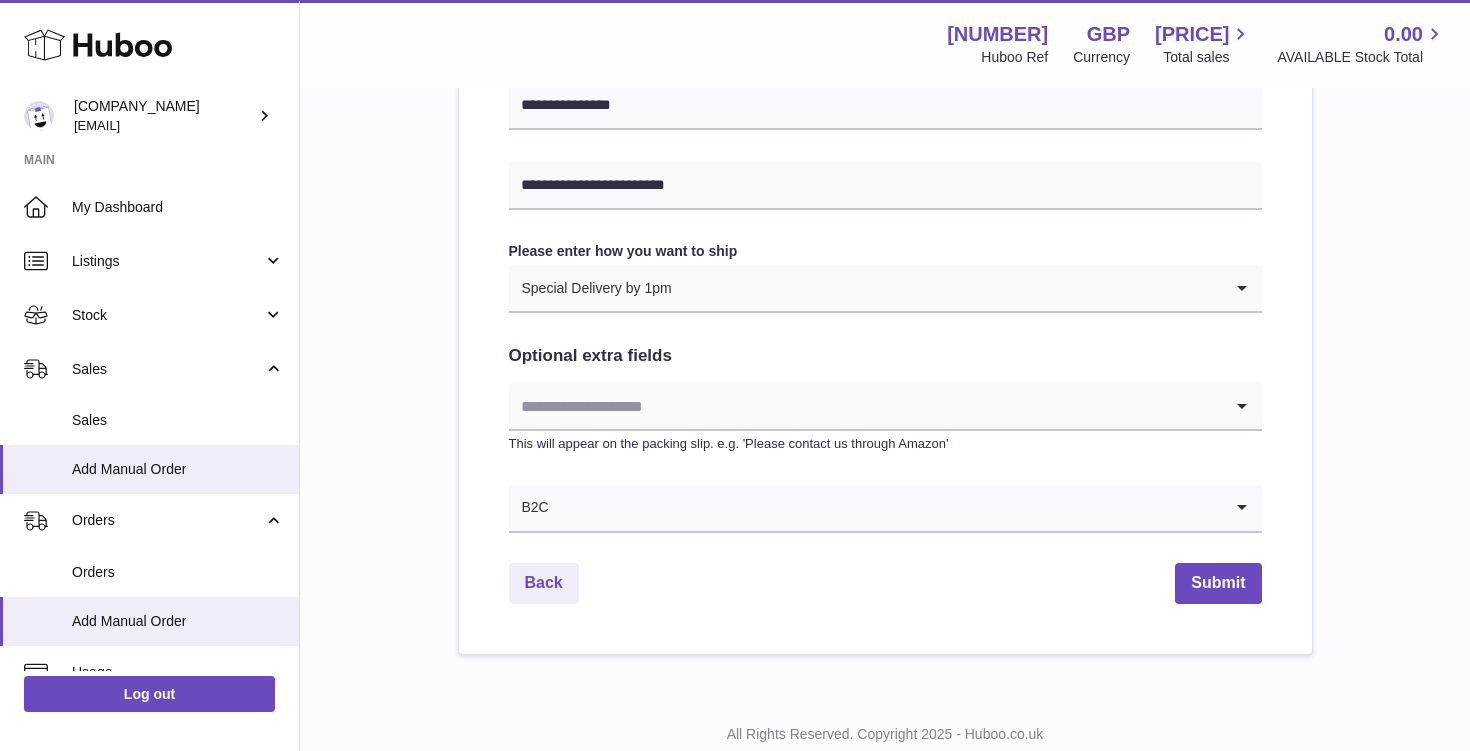 click at bounding box center (947, 288) 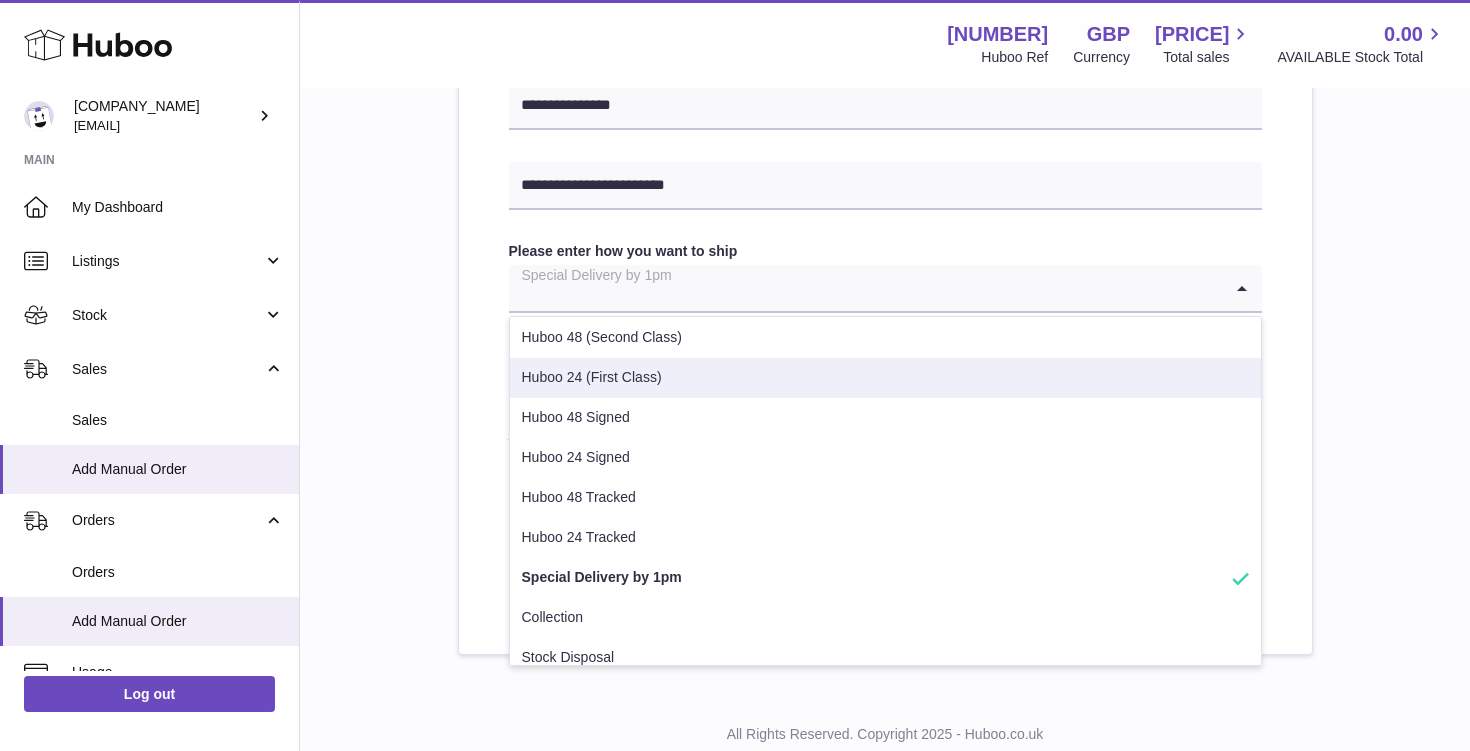 scroll, scrollTop: 0, scrollLeft: 0, axis: both 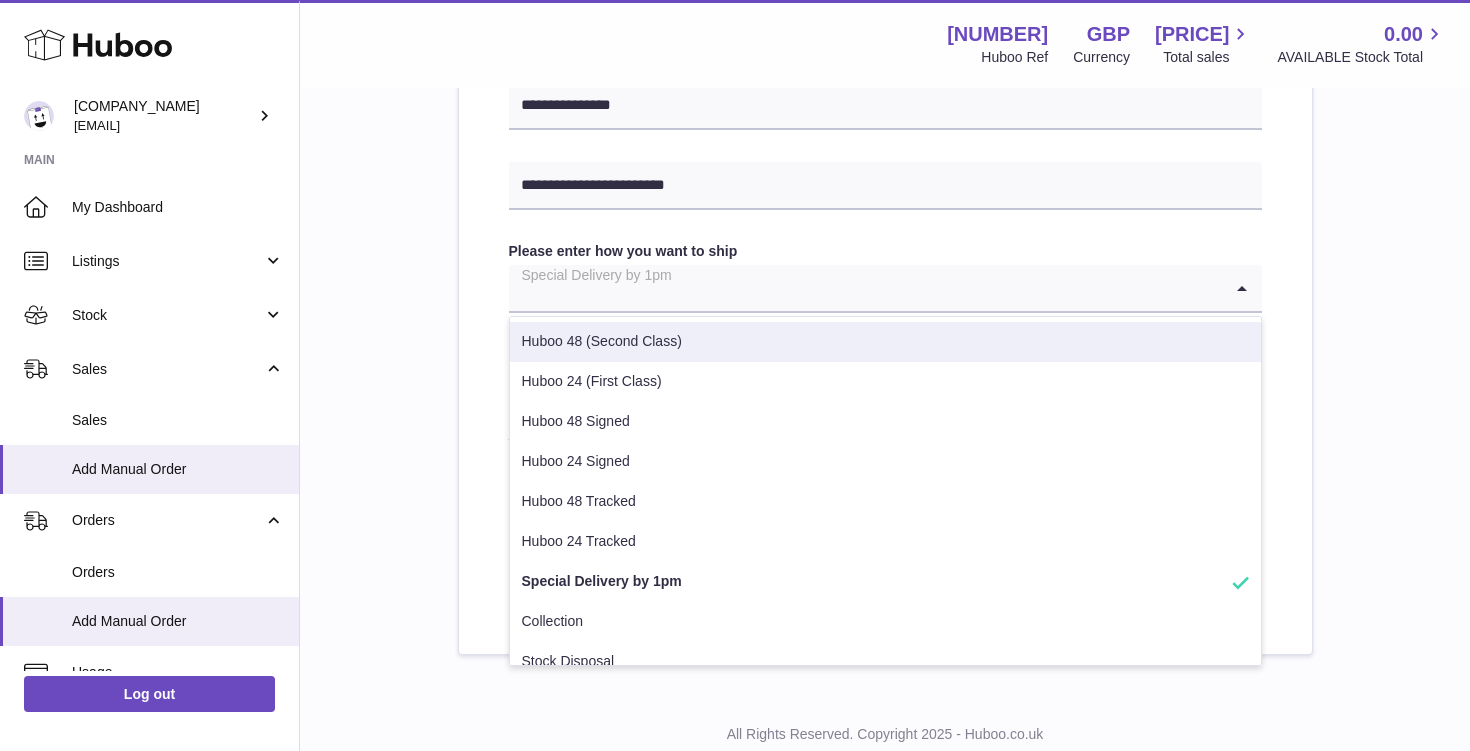 click on "**********" at bounding box center [885, -9] 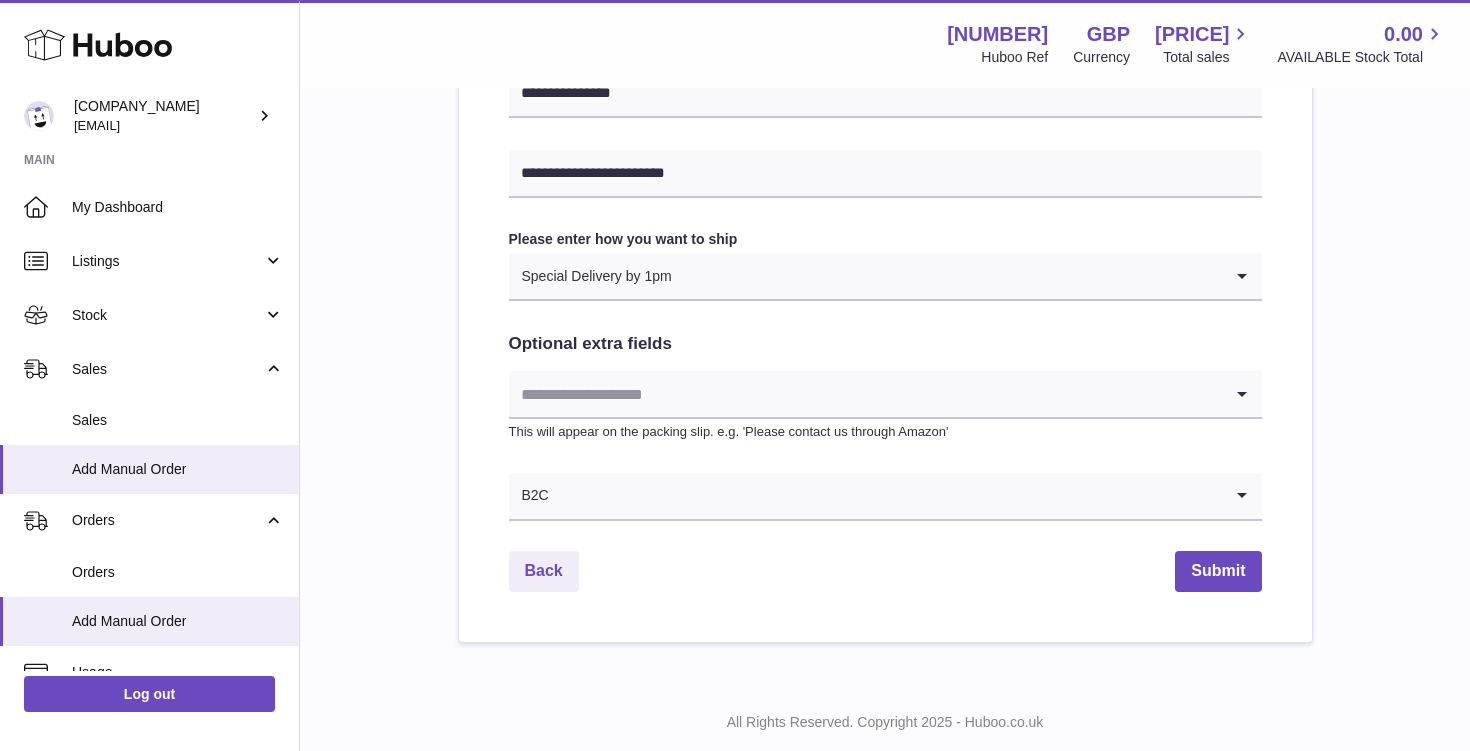 scroll, scrollTop: 1059, scrollLeft: 0, axis: vertical 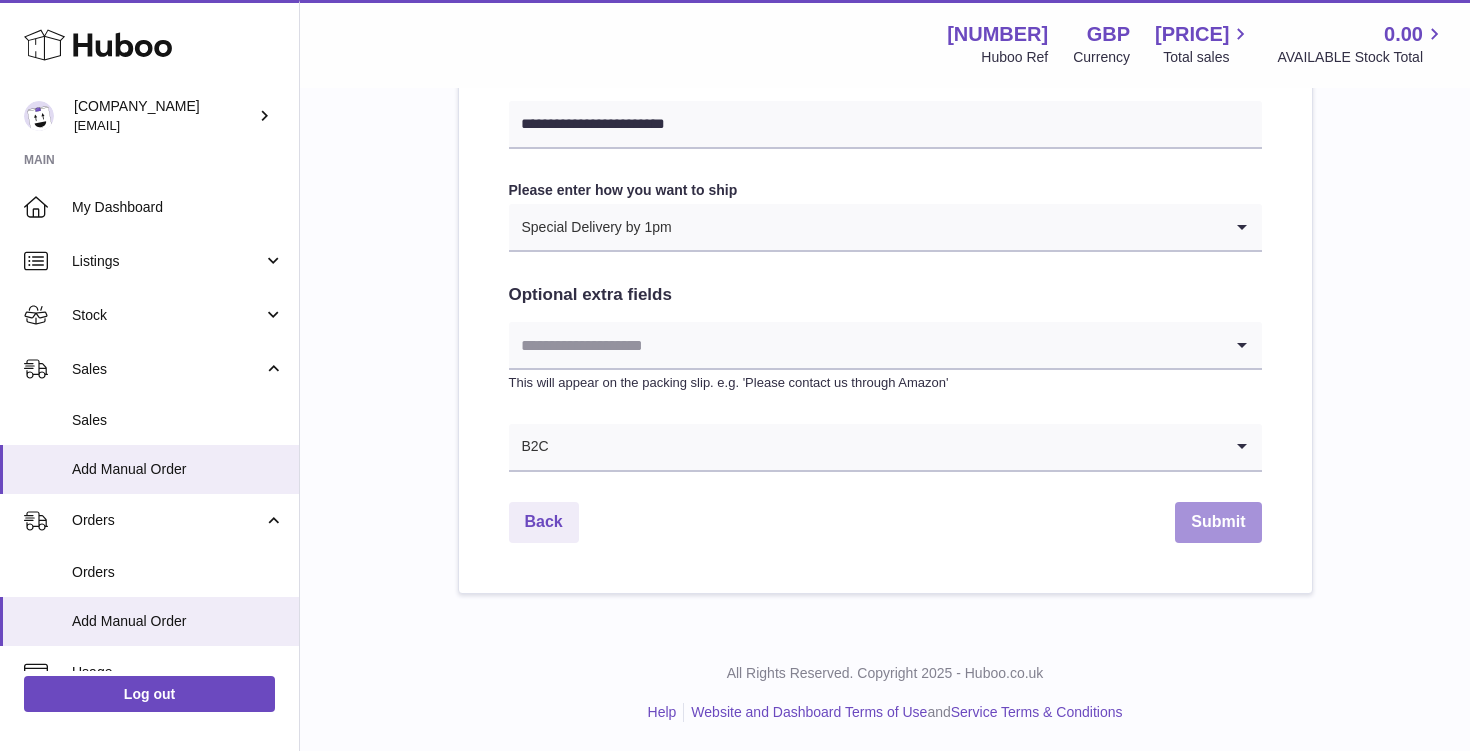 click on "Submit" at bounding box center [1218, 522] 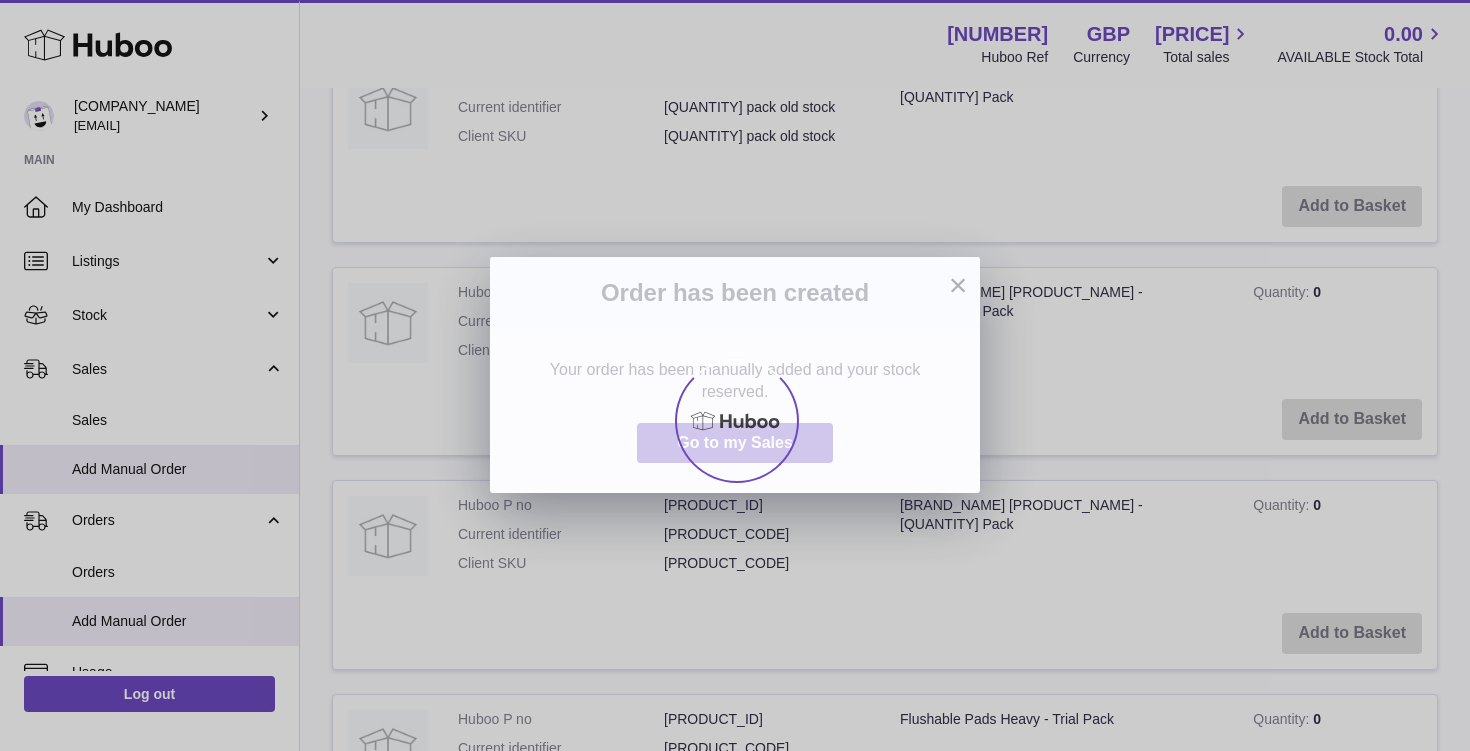 scroll, scrollTop: 0, scrollLeft: 0, axis: both 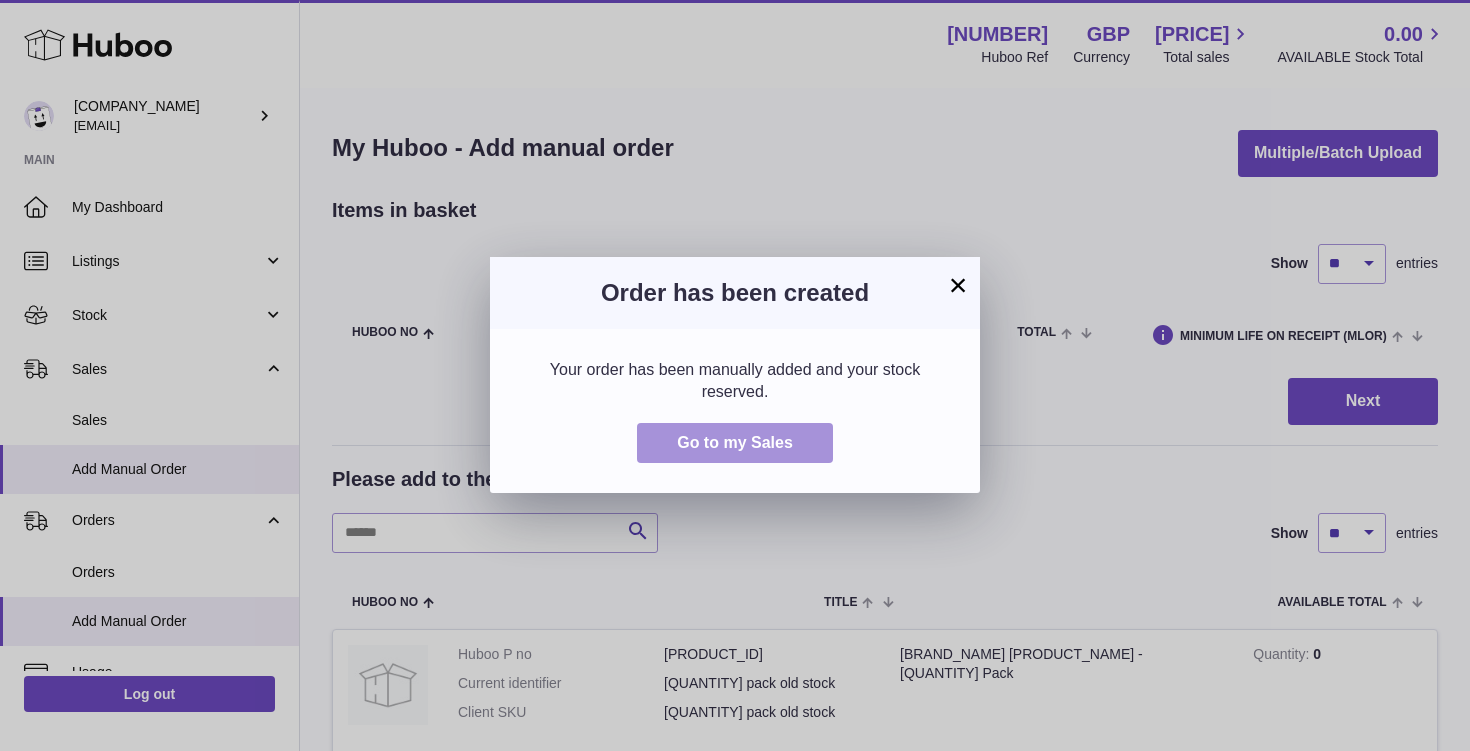 click on "Go to my Sales" at bounding box center (735, 443) 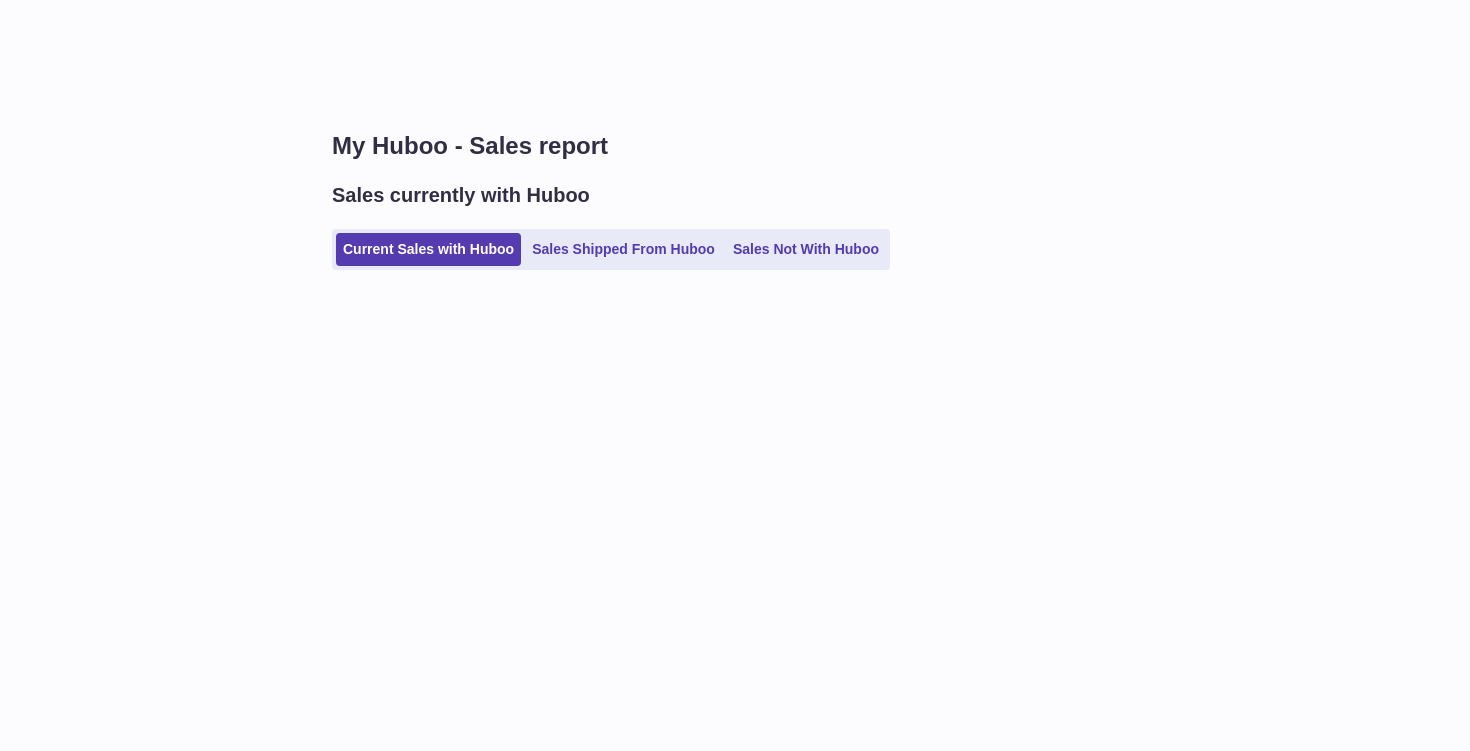 scroll, scrollTop: 0, scrollLeft: 0, axis: both 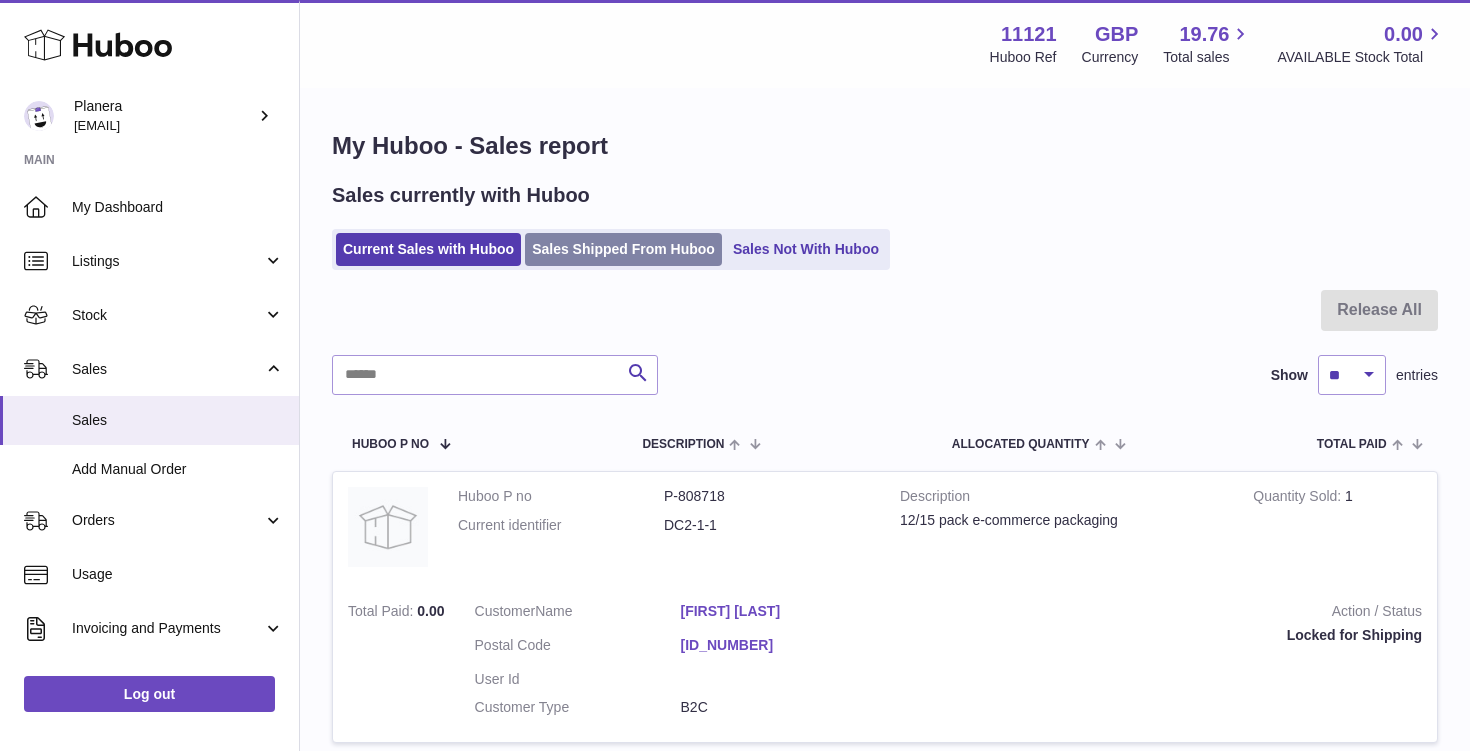 click on "Sales Shipped From Huboo" at bounding box center [623, 249] 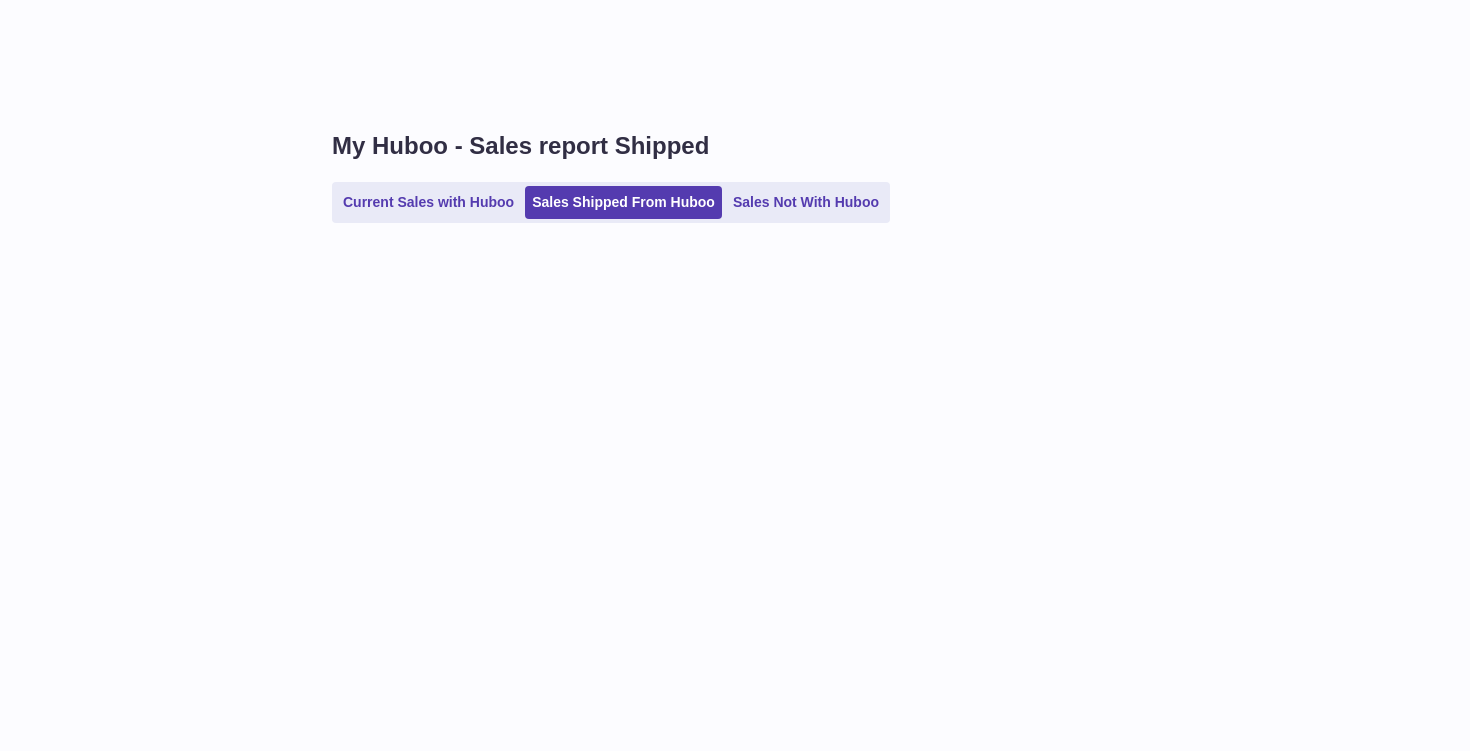 scroll, scrollTop: 0, scrollLeft: 0, axis: both 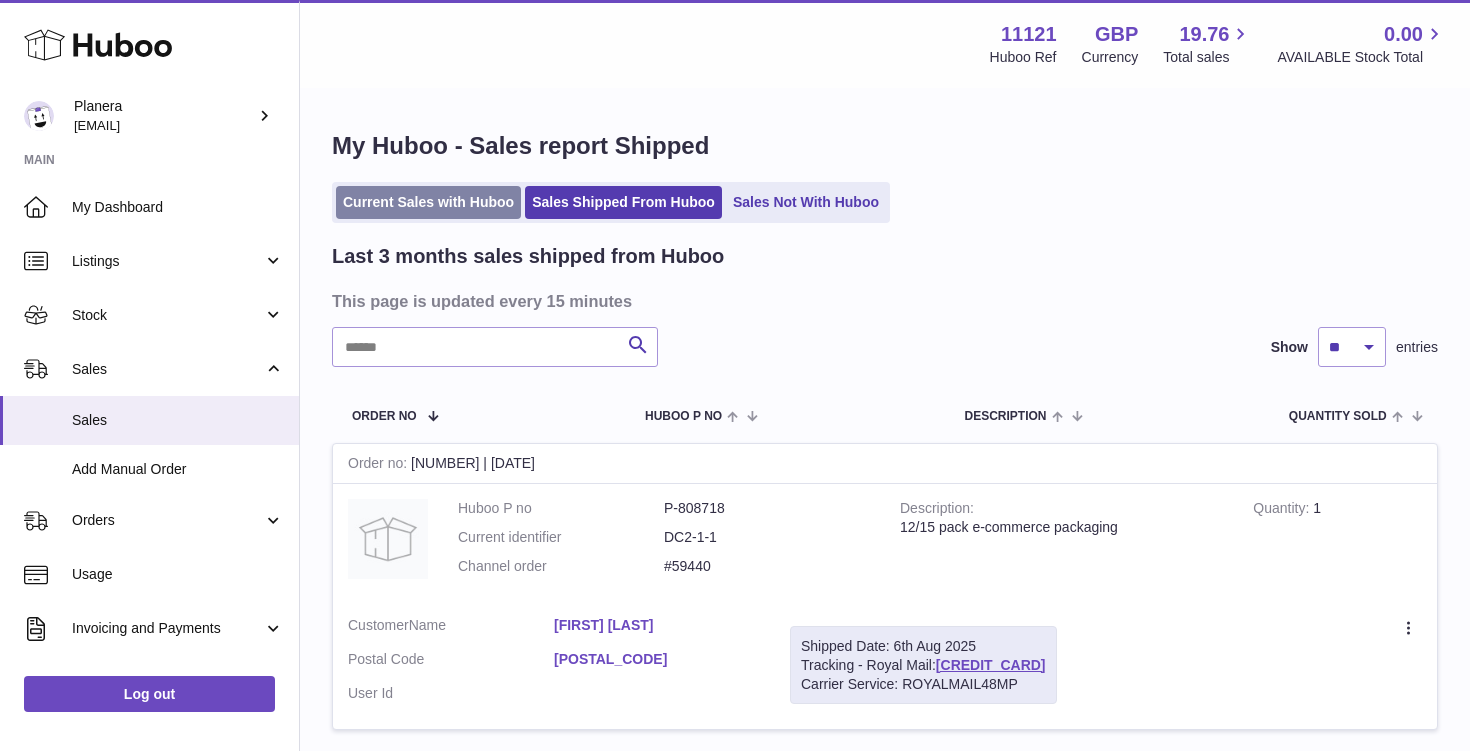 click on "Current Sales with Huboo" at bounding box center [428, 202] 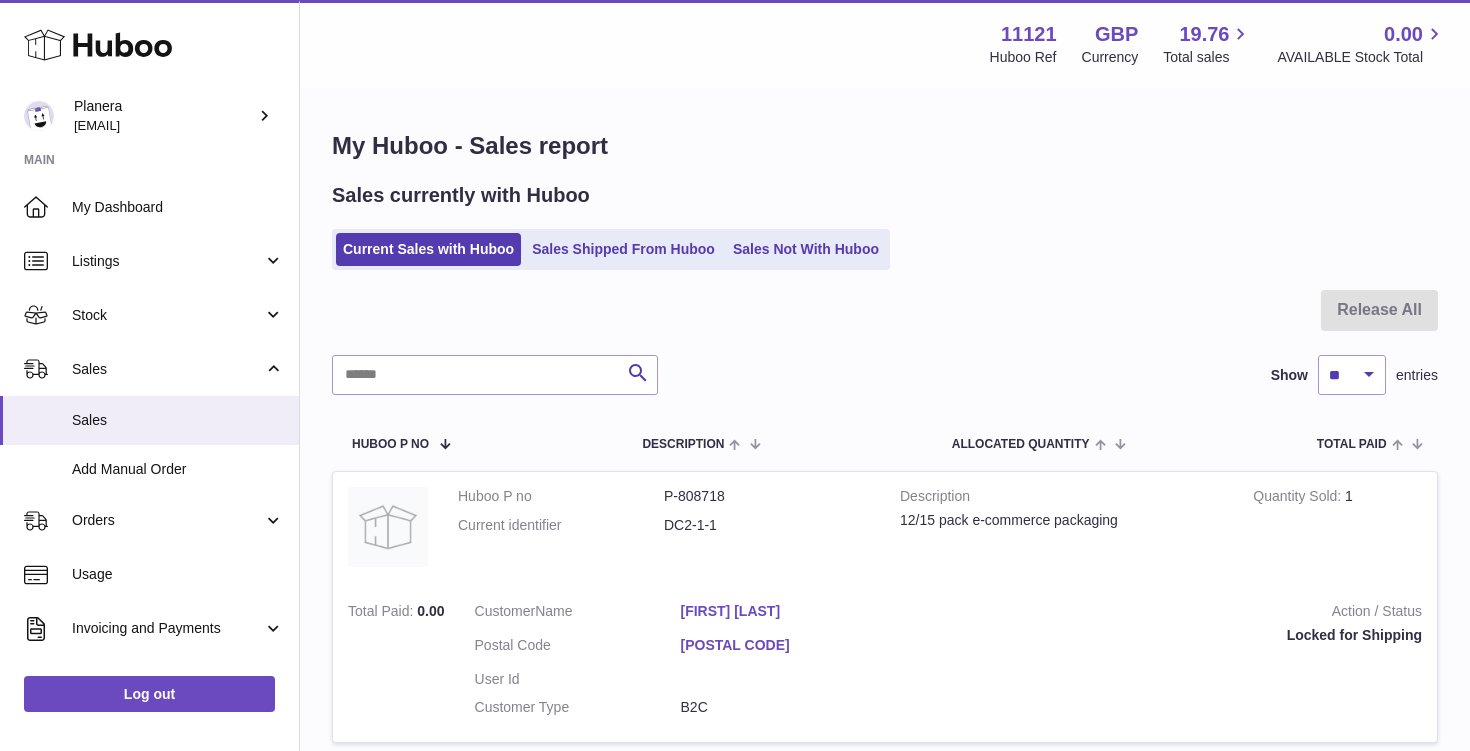 scroll, scrollTop: 0, scrollLeft: 0, axis: both 